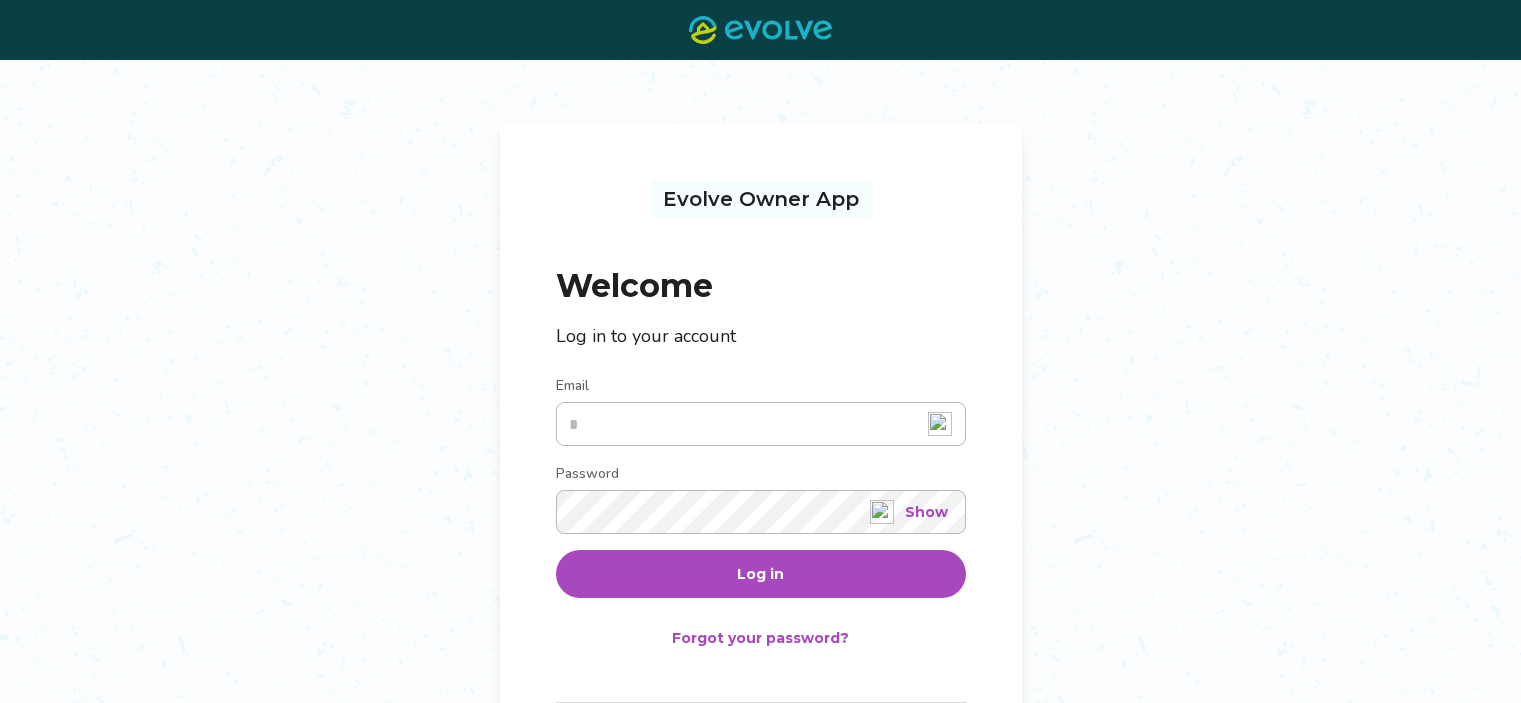 scroll, scrollTop: 0, scrollLeft: 0, axis: both 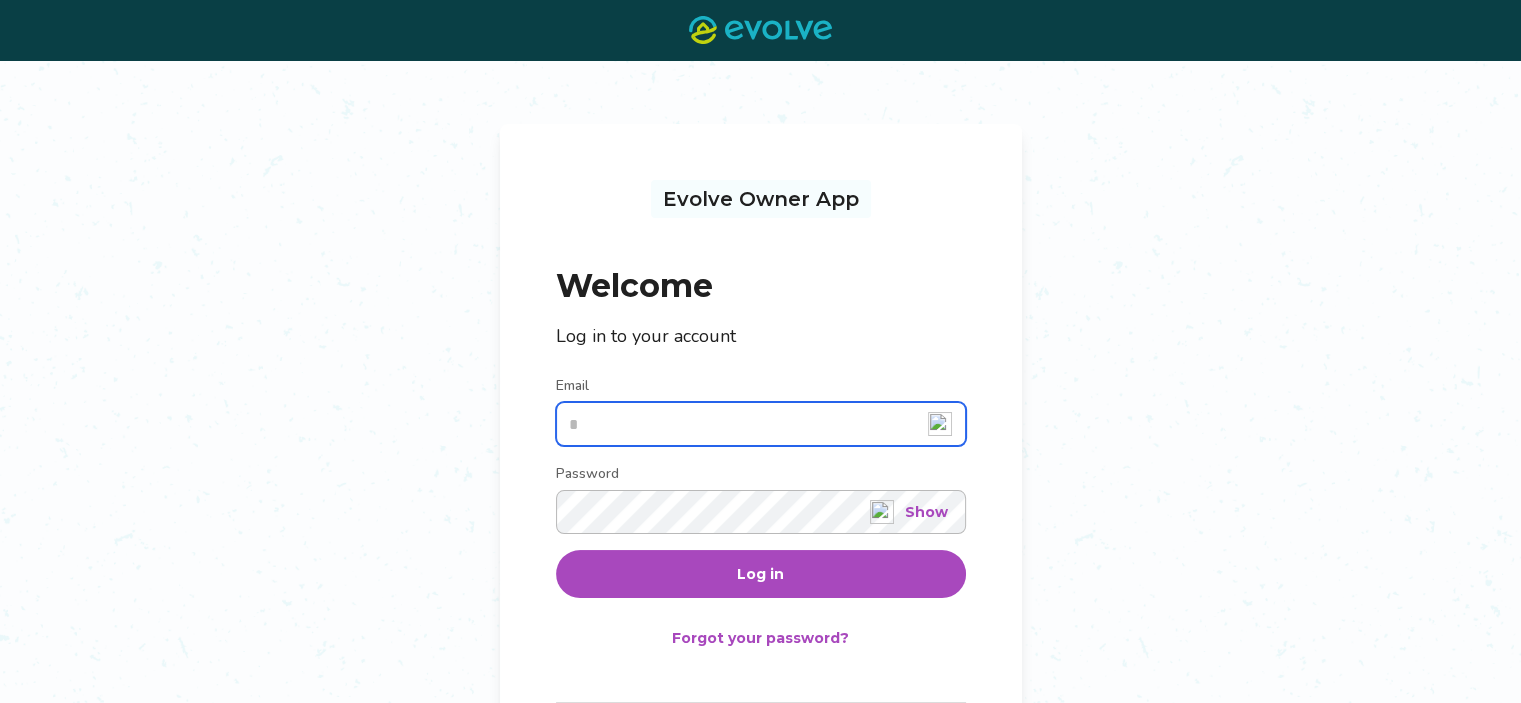 type on "**********" 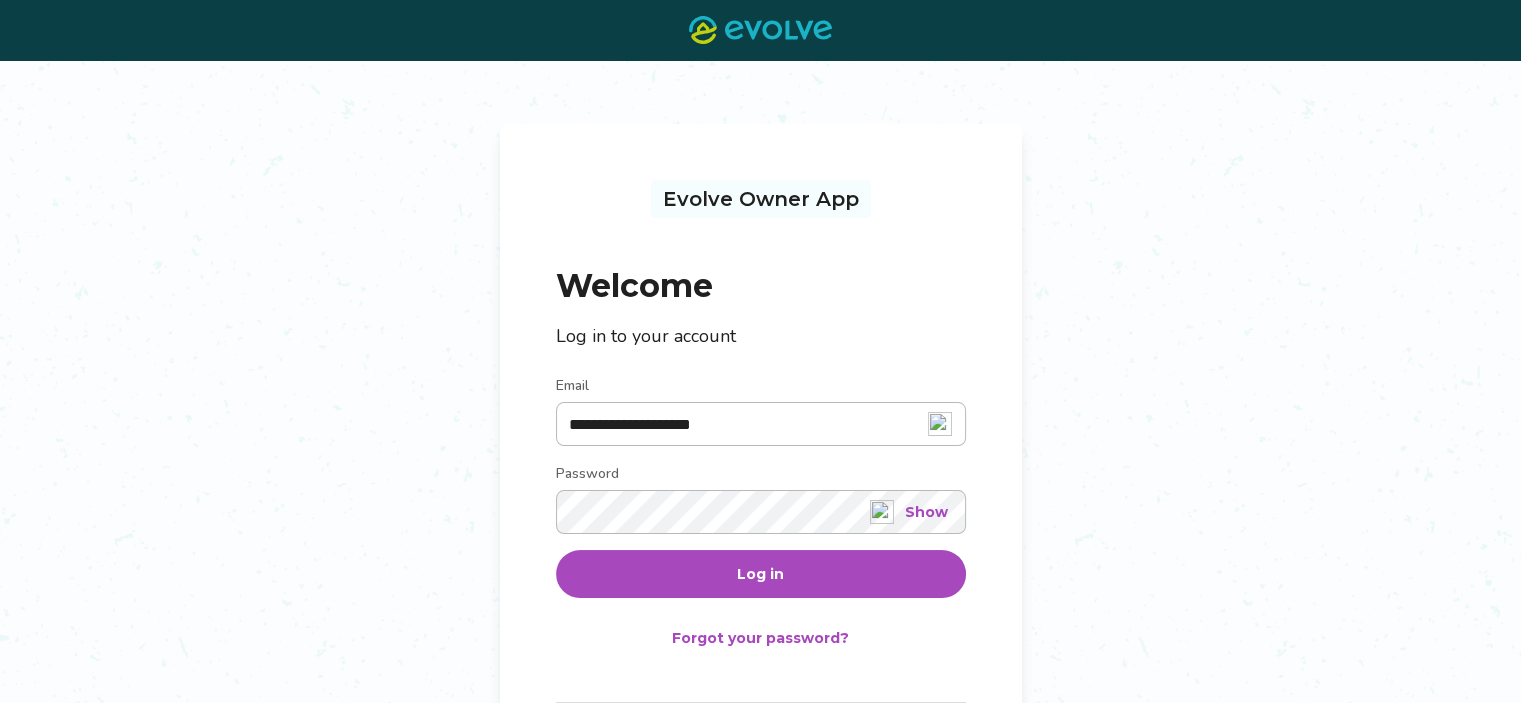 click on "Log in" at bounding box center (761, 574) 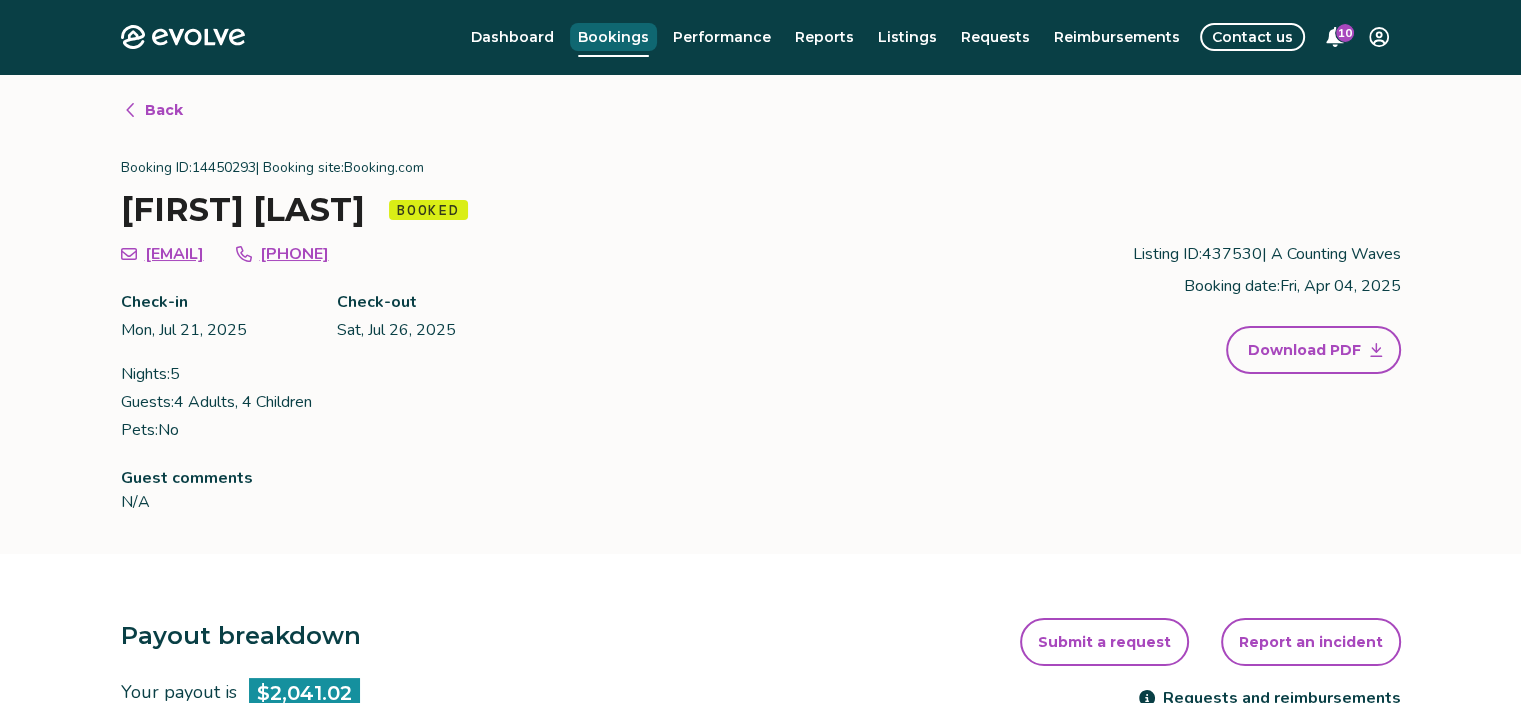 click on "Bookings" at bounding box center (613, 37) 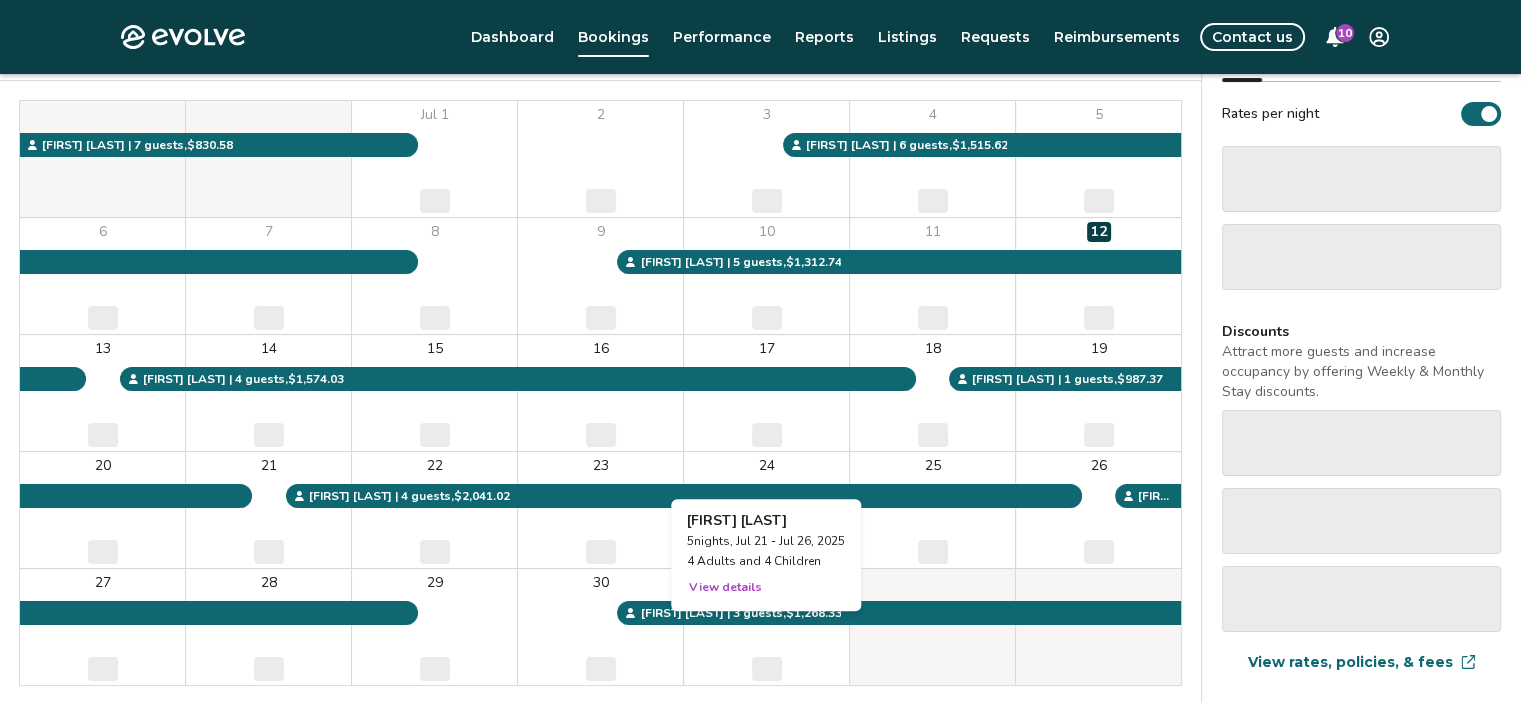 scroll, scrollTop: 331, scrollLeft: 0, axis: vertical 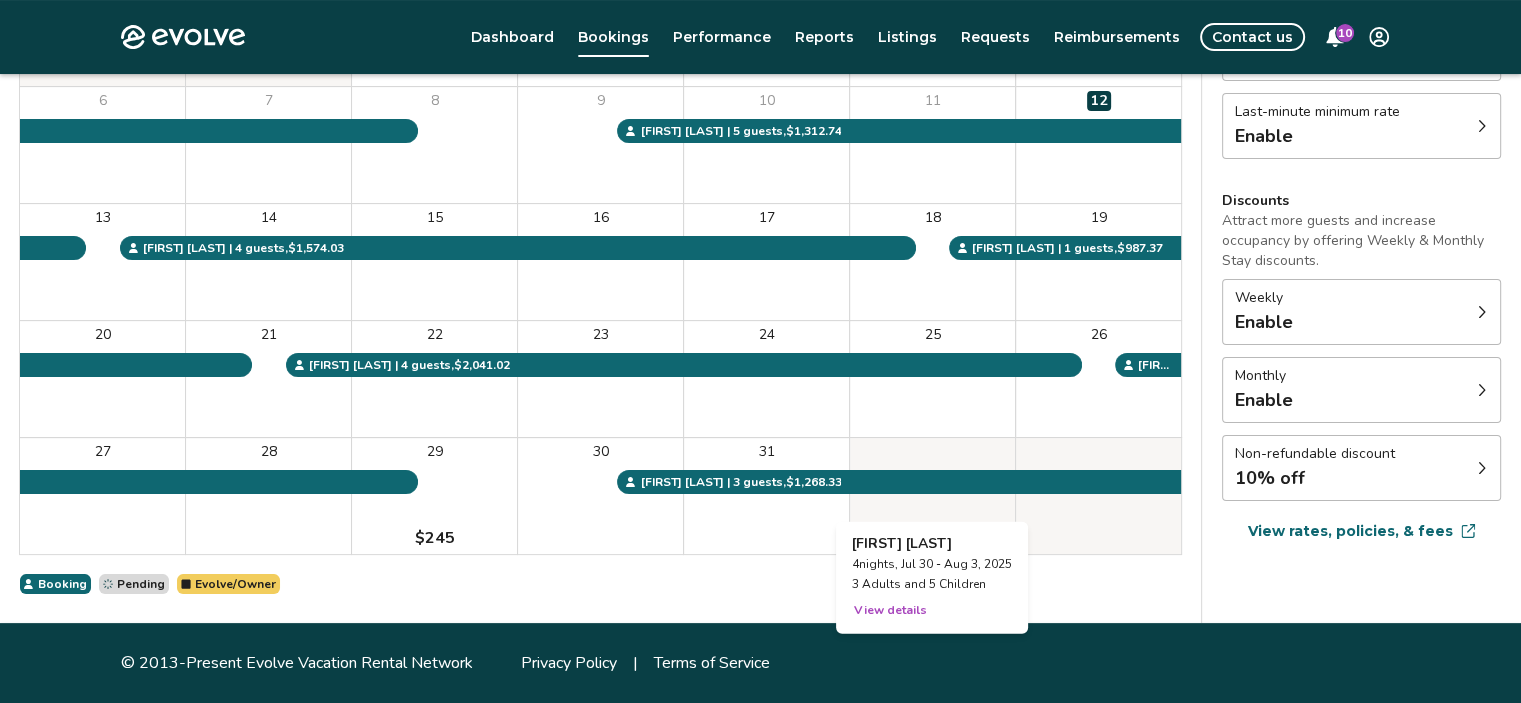 click at bounding box center [932, 496] 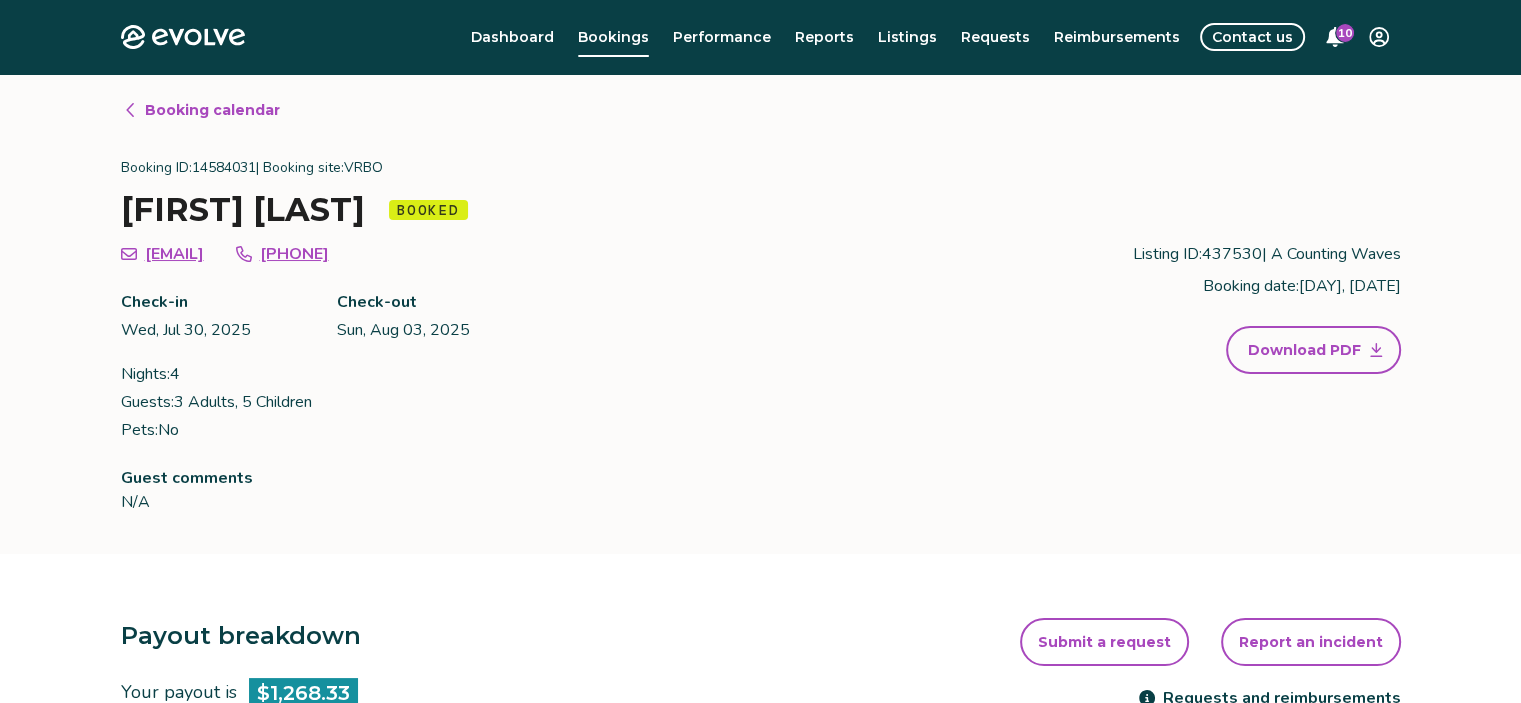 click on "we5carons@yahoo.com +15403226444" at bounding box center [345, 254] 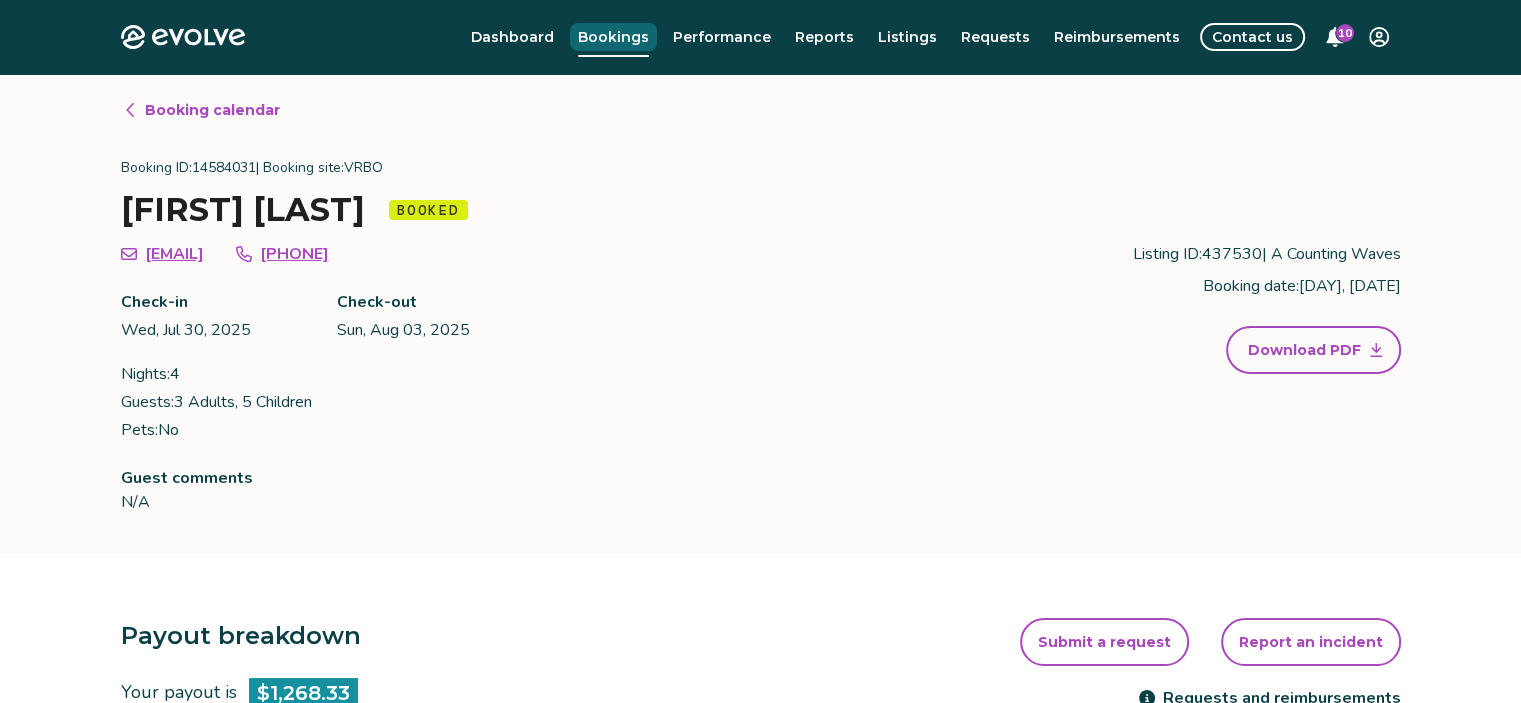 click on "Bookings" at bounding box center (613, 37) 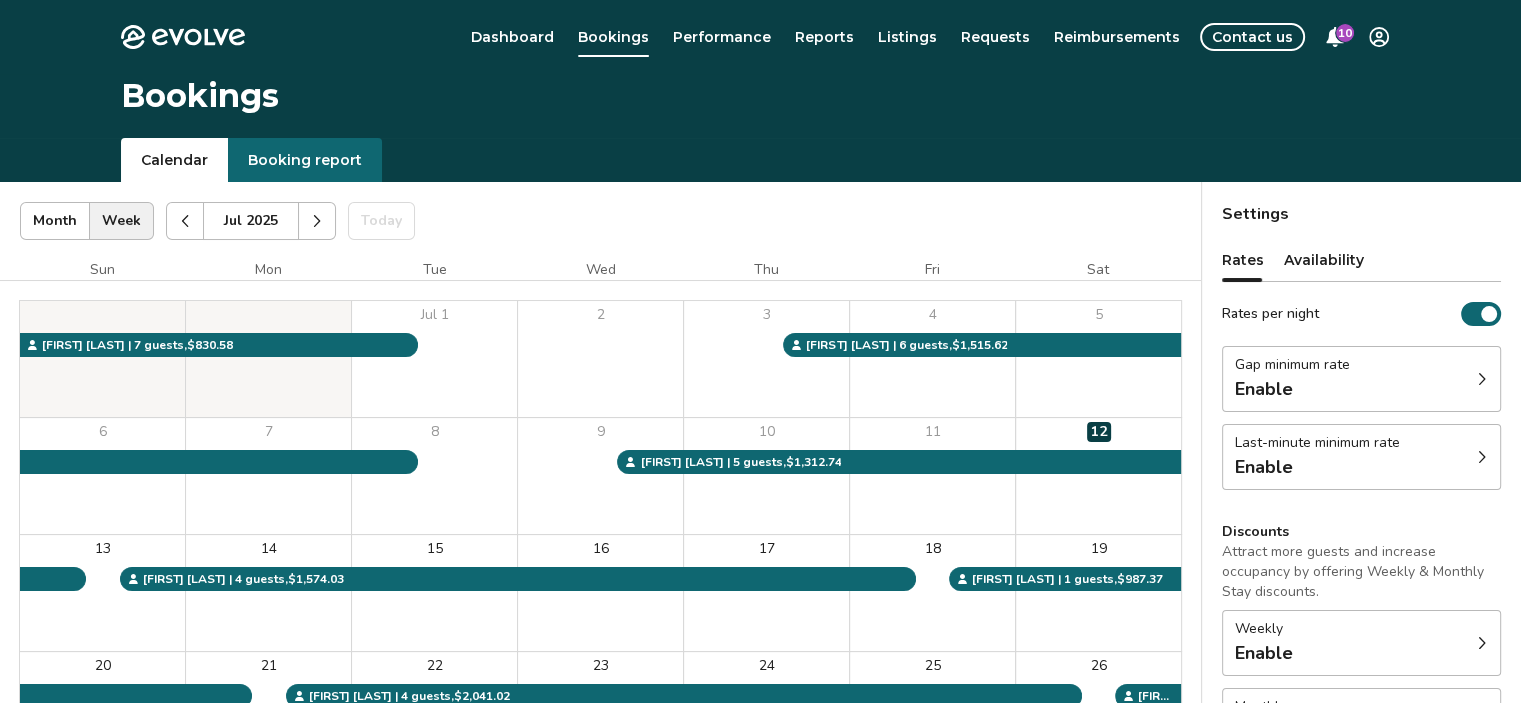 click at bounding box center [317, 221] 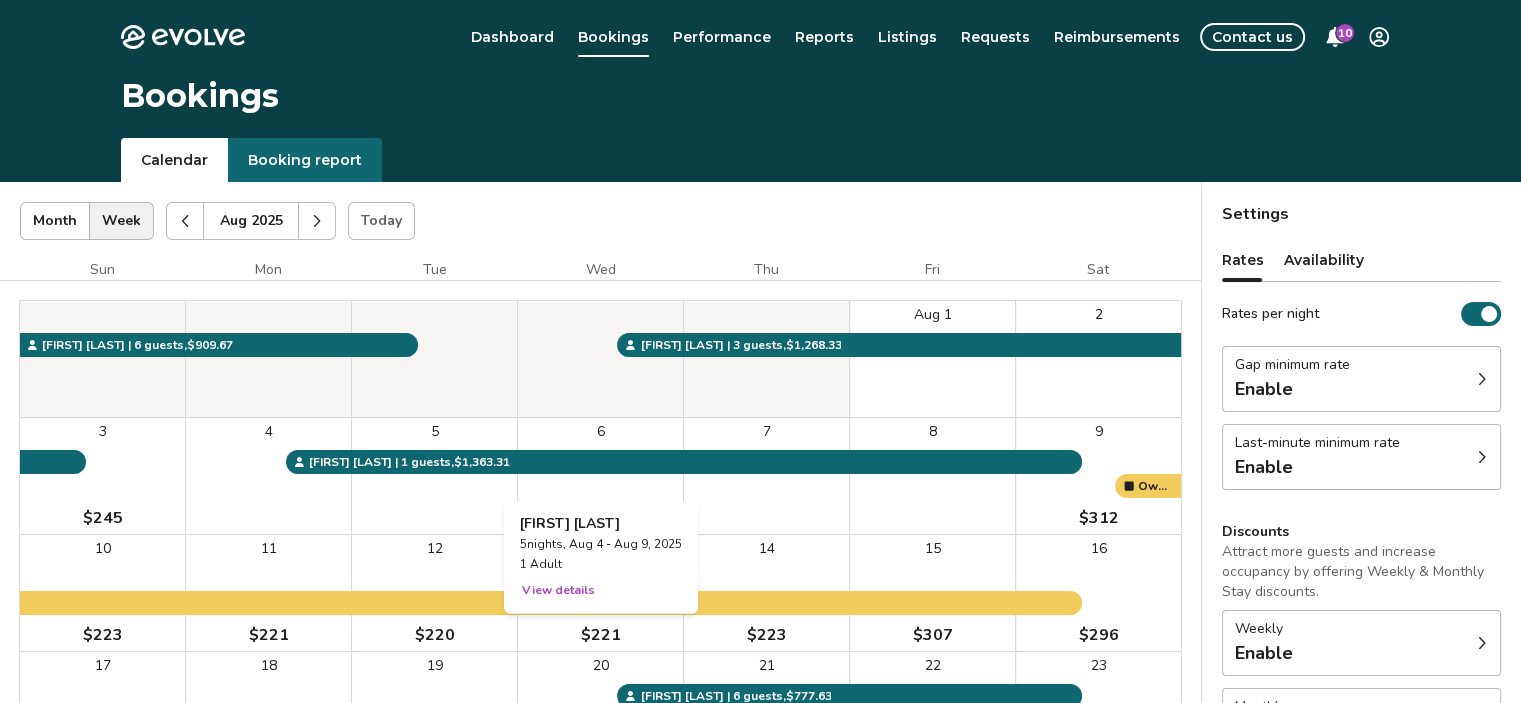 click on "6" at bounding box center [600, 476] 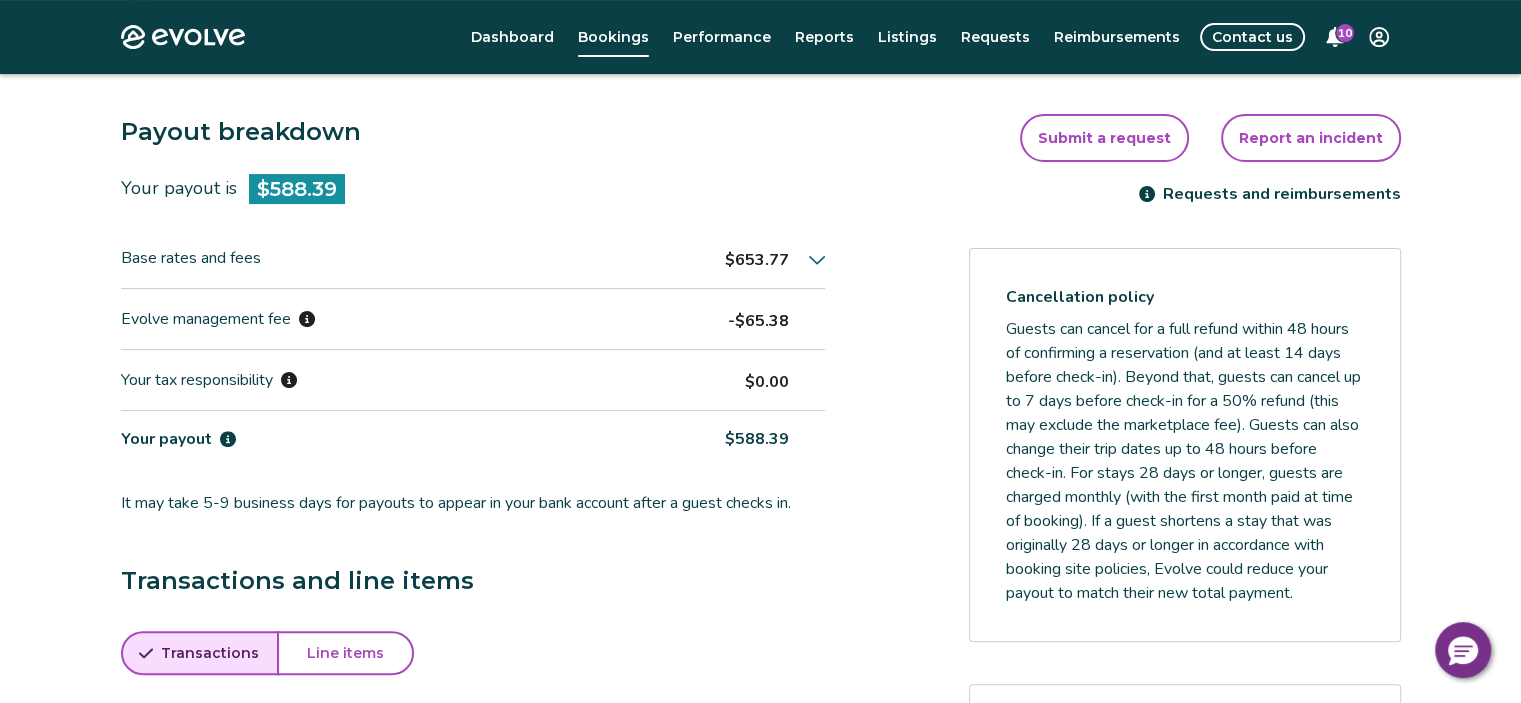scroll, scrollTop: 0, scrollLeft: 0, axis: both 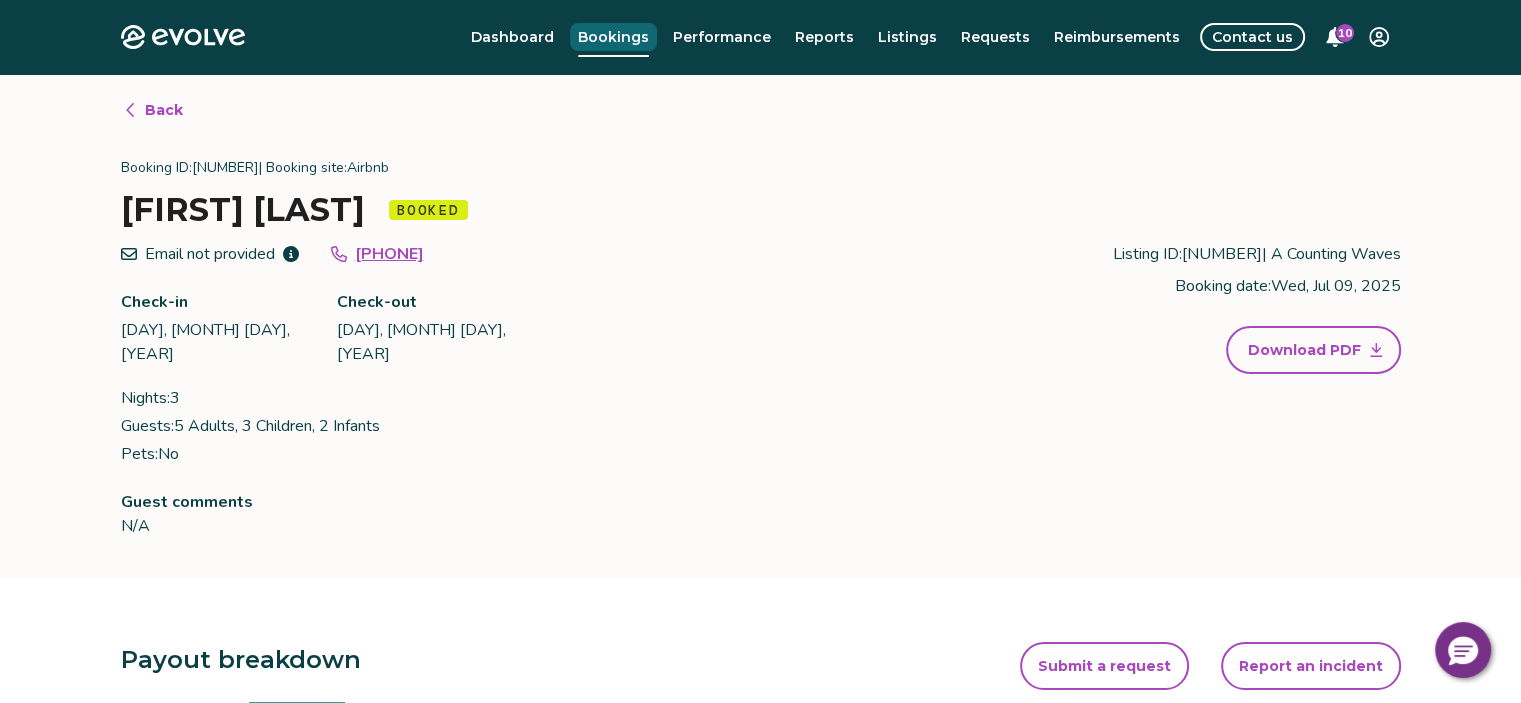 click on "Bookings" at bounding box center (613, 37) 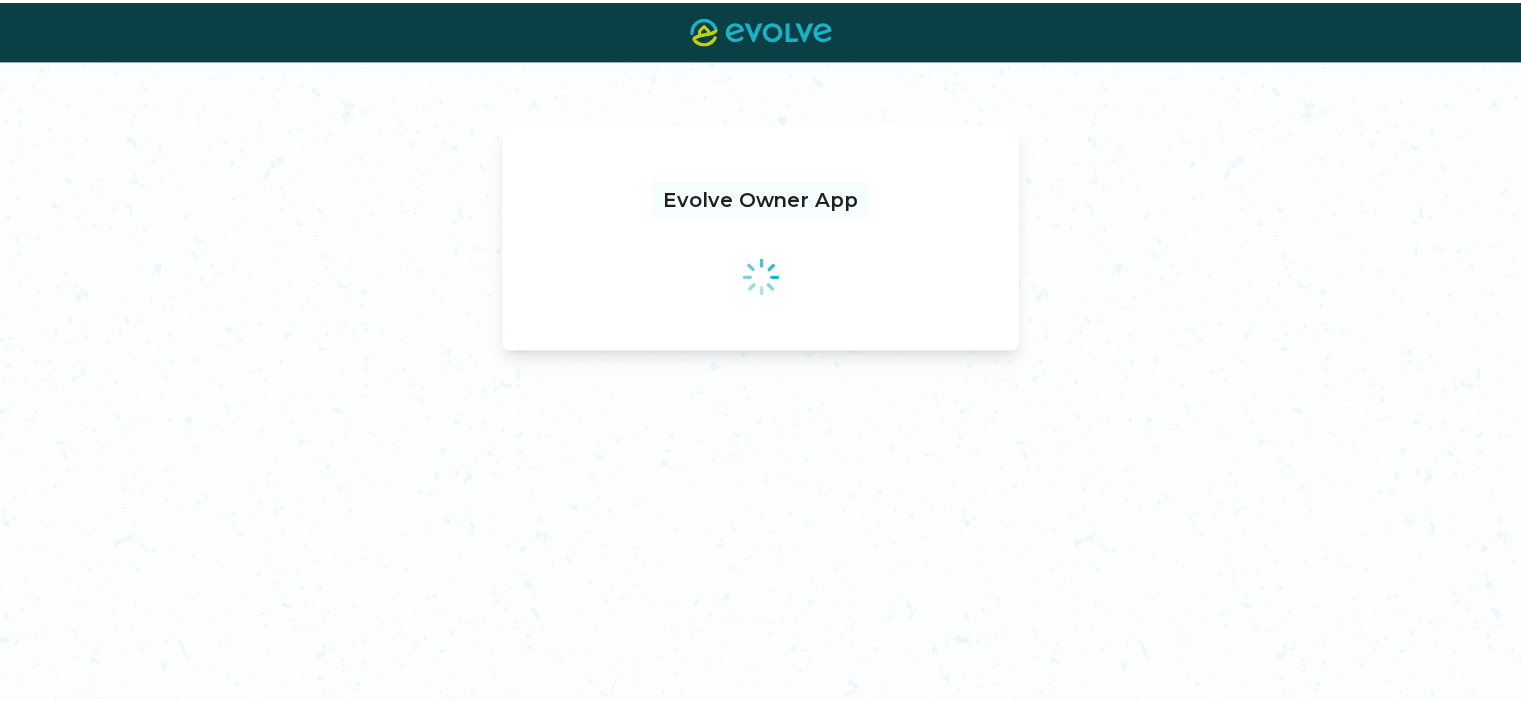 scroll, scrollTop: 0, scrollLeft: 0, axis: both 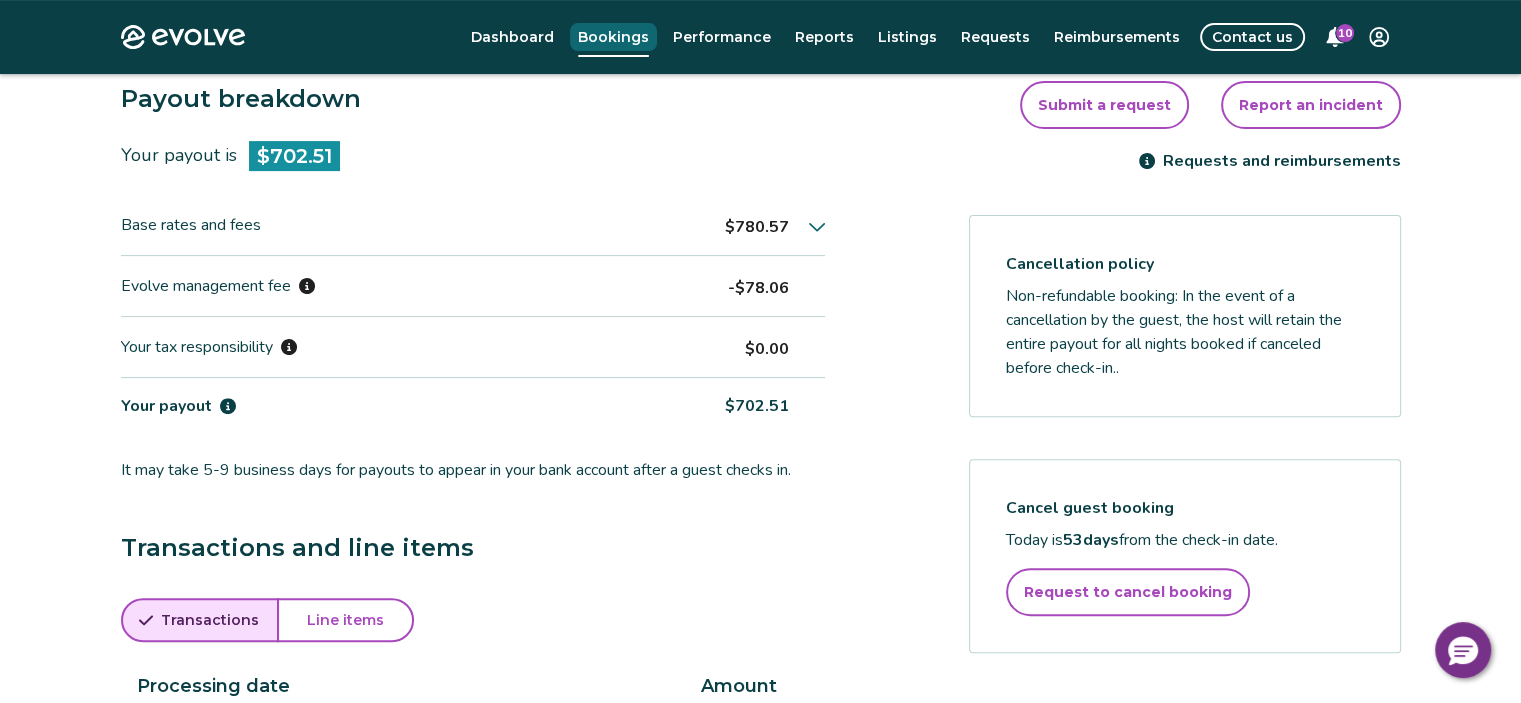 click on "Bookings" at bounding box center (613, 37) 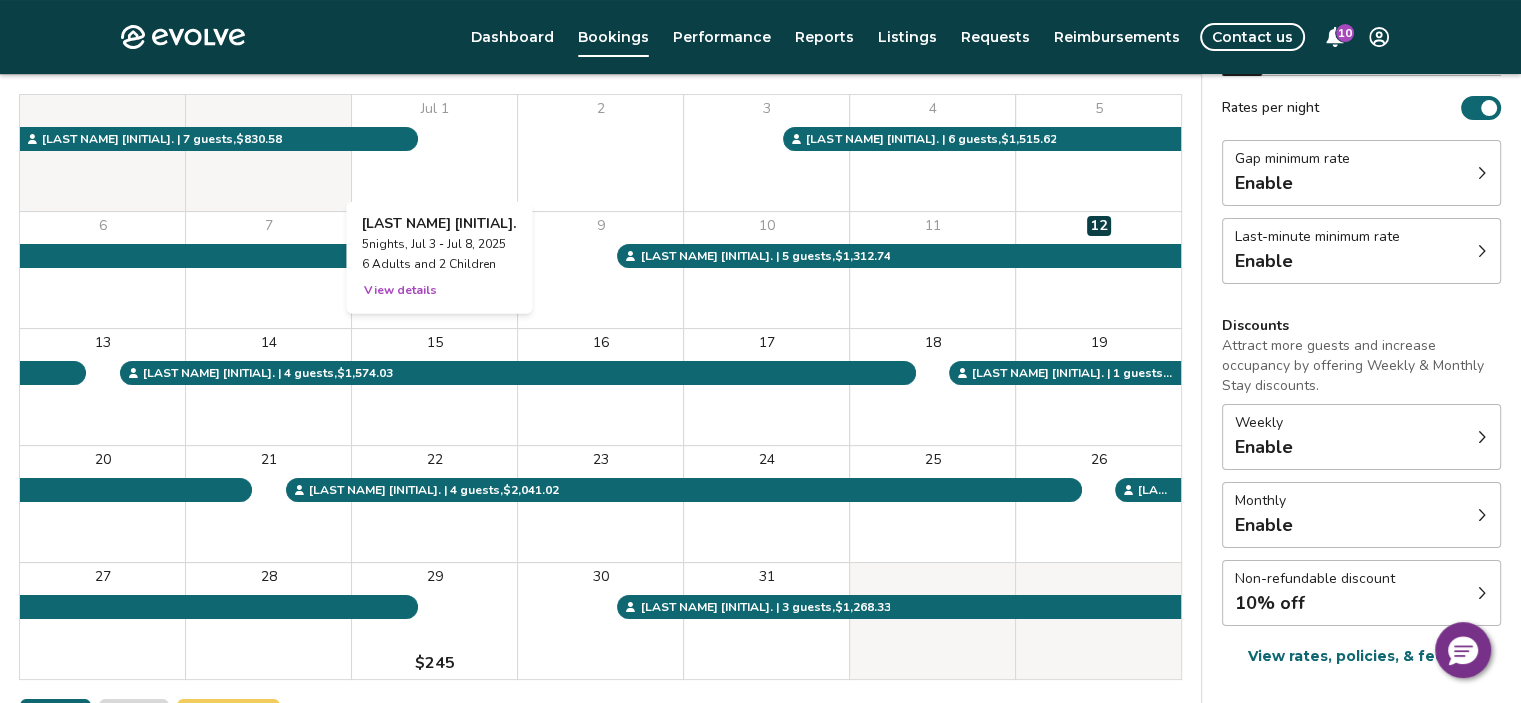 scroll, scrollTop: 100, scrollLeft: 0, axis: vertical 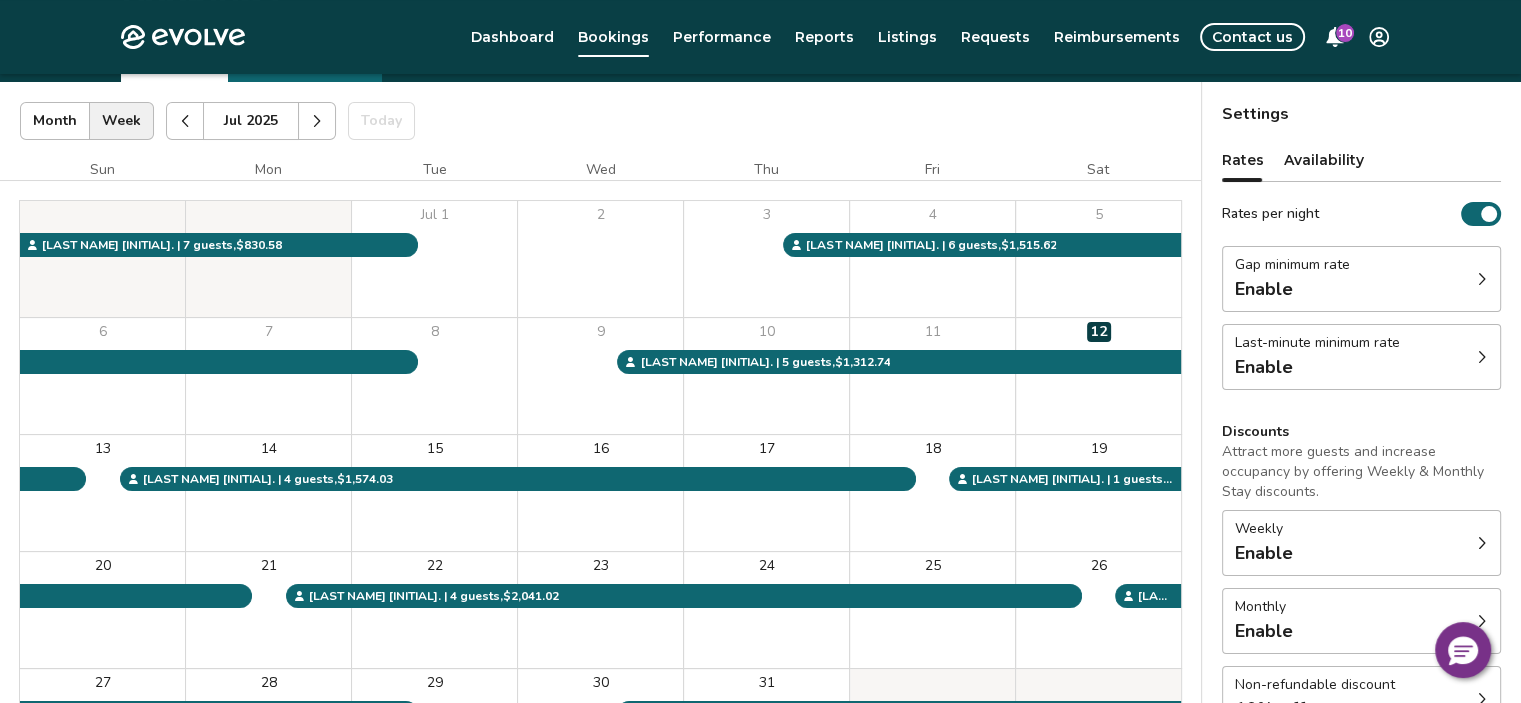 click 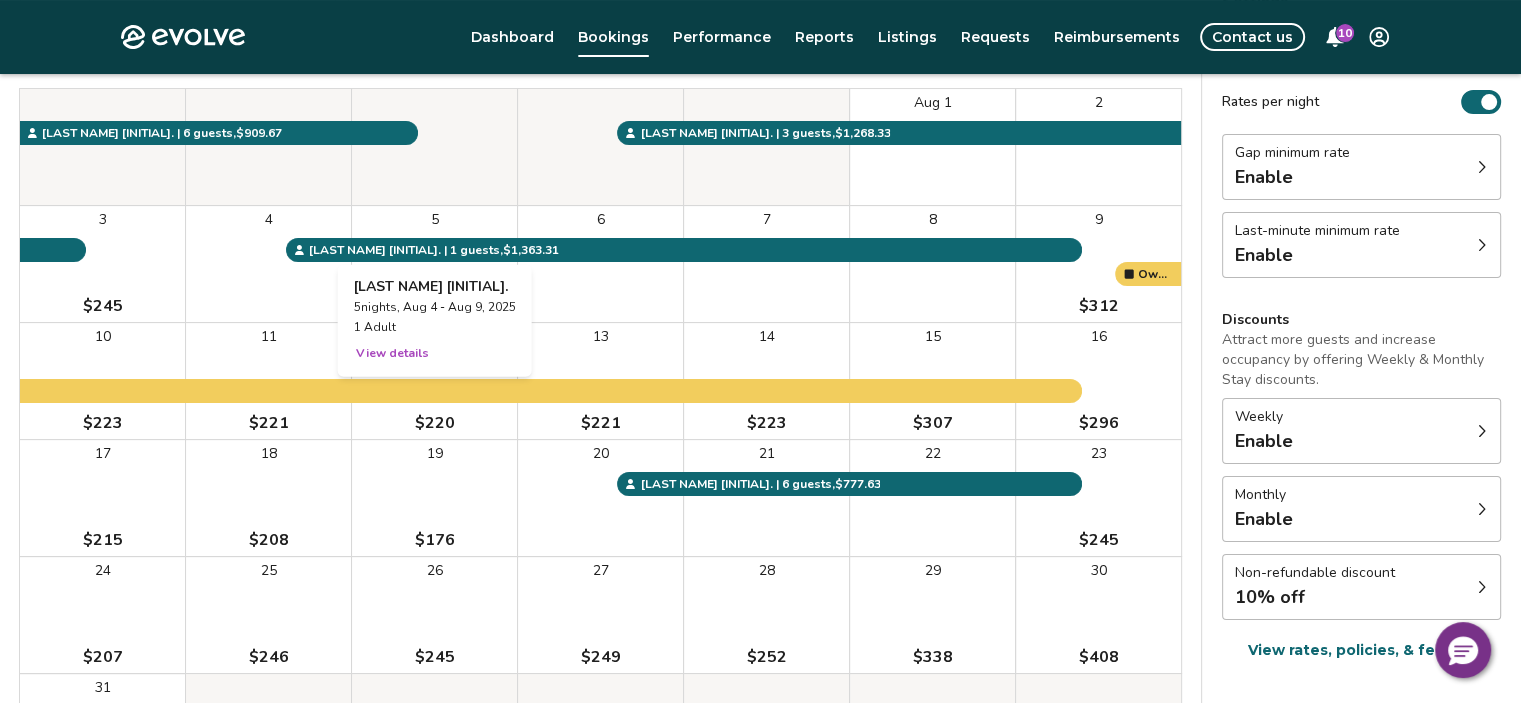 scroll, scrollTop: 38, scrollLeft: 0, axis: vertical 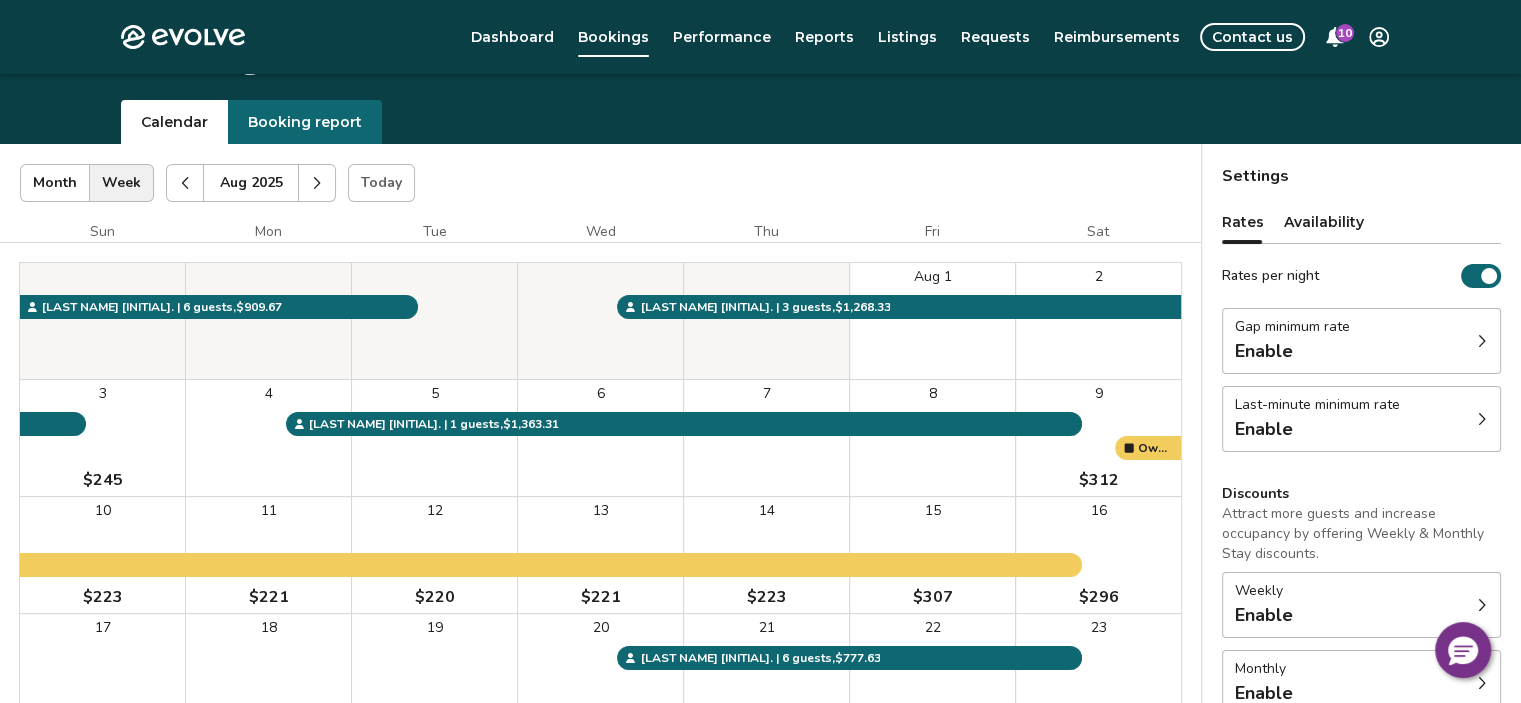 click at bounding box center (317, 183) 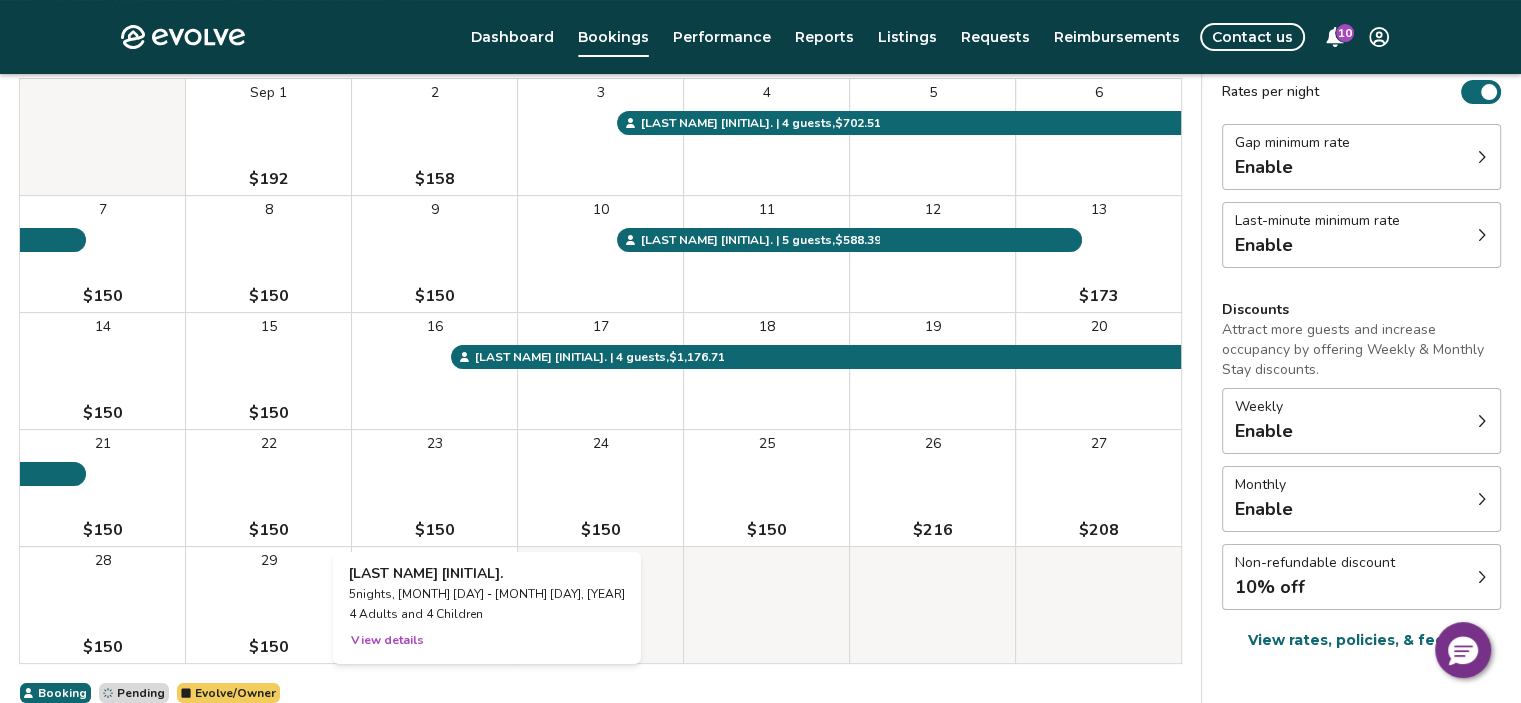 scroll, scrollTop: 0, scrollLeft: 0, axis: both 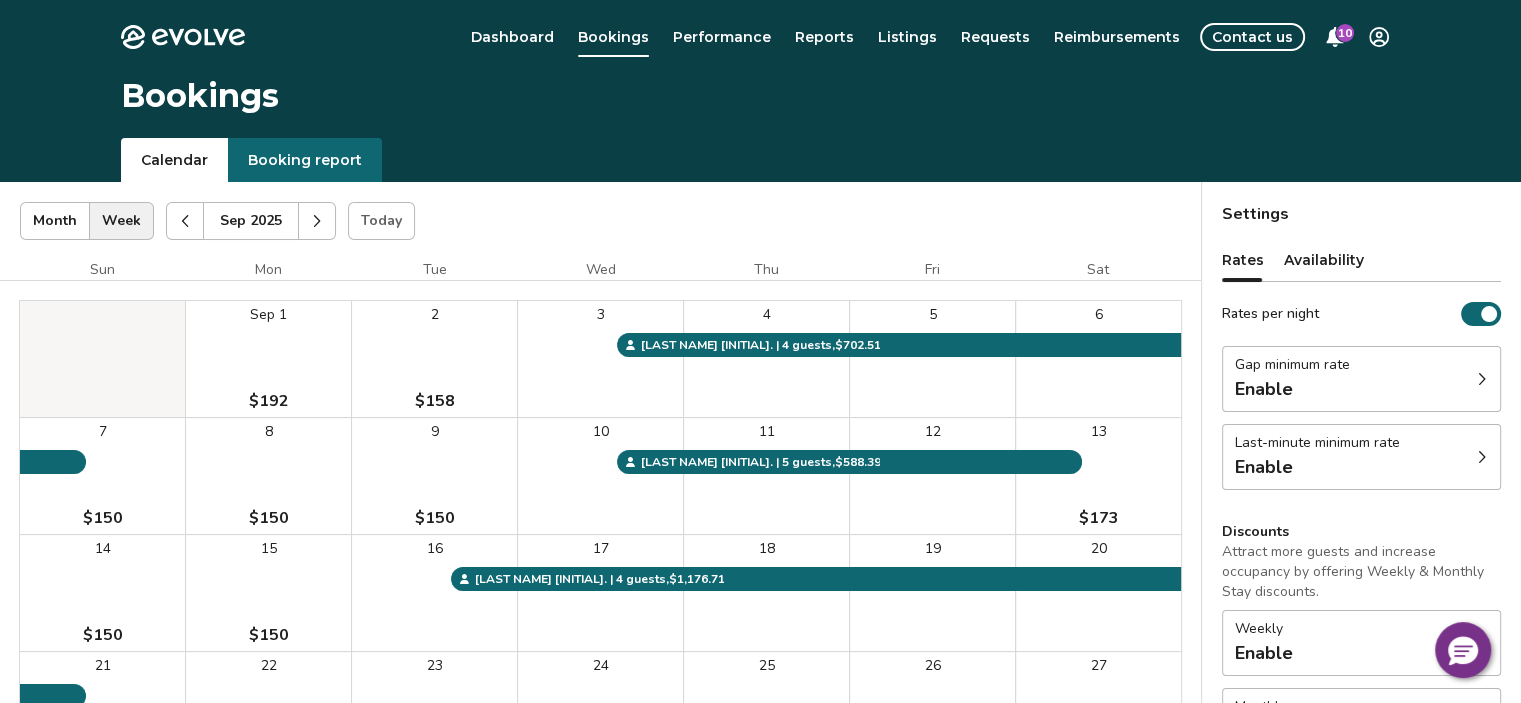 click at bounding box center (317, 221) 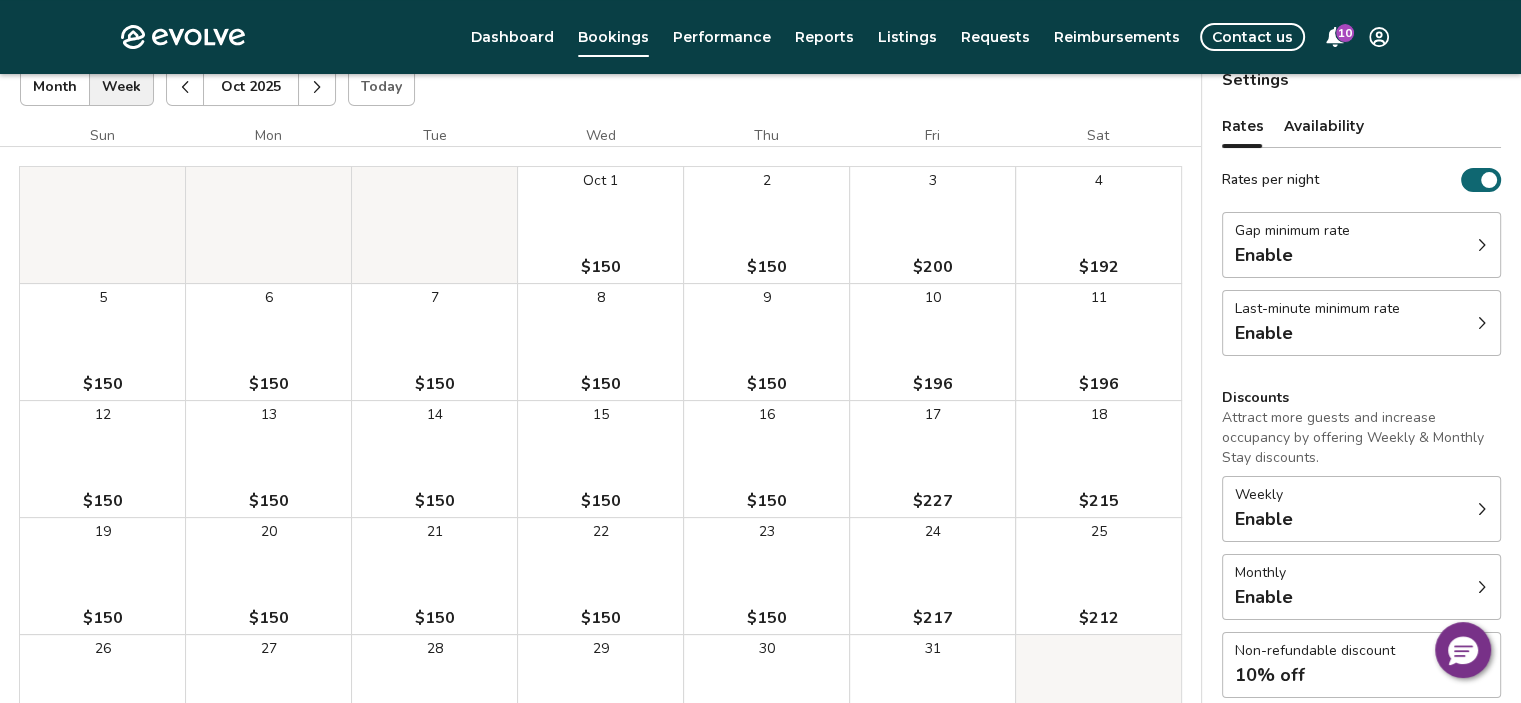 scroll, scrollTop: 0, scrollLeft: 0, axis: both 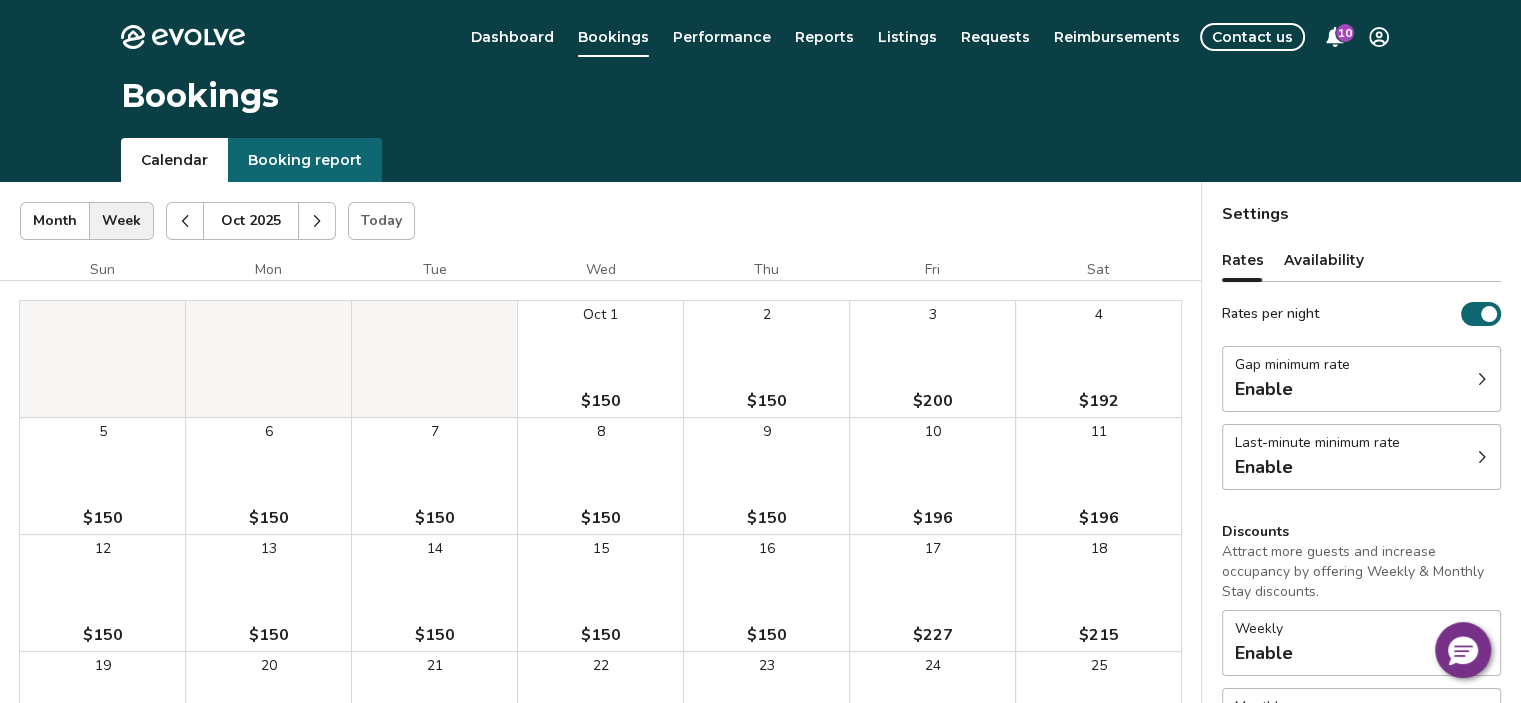 click at bounding box center [317, 221] 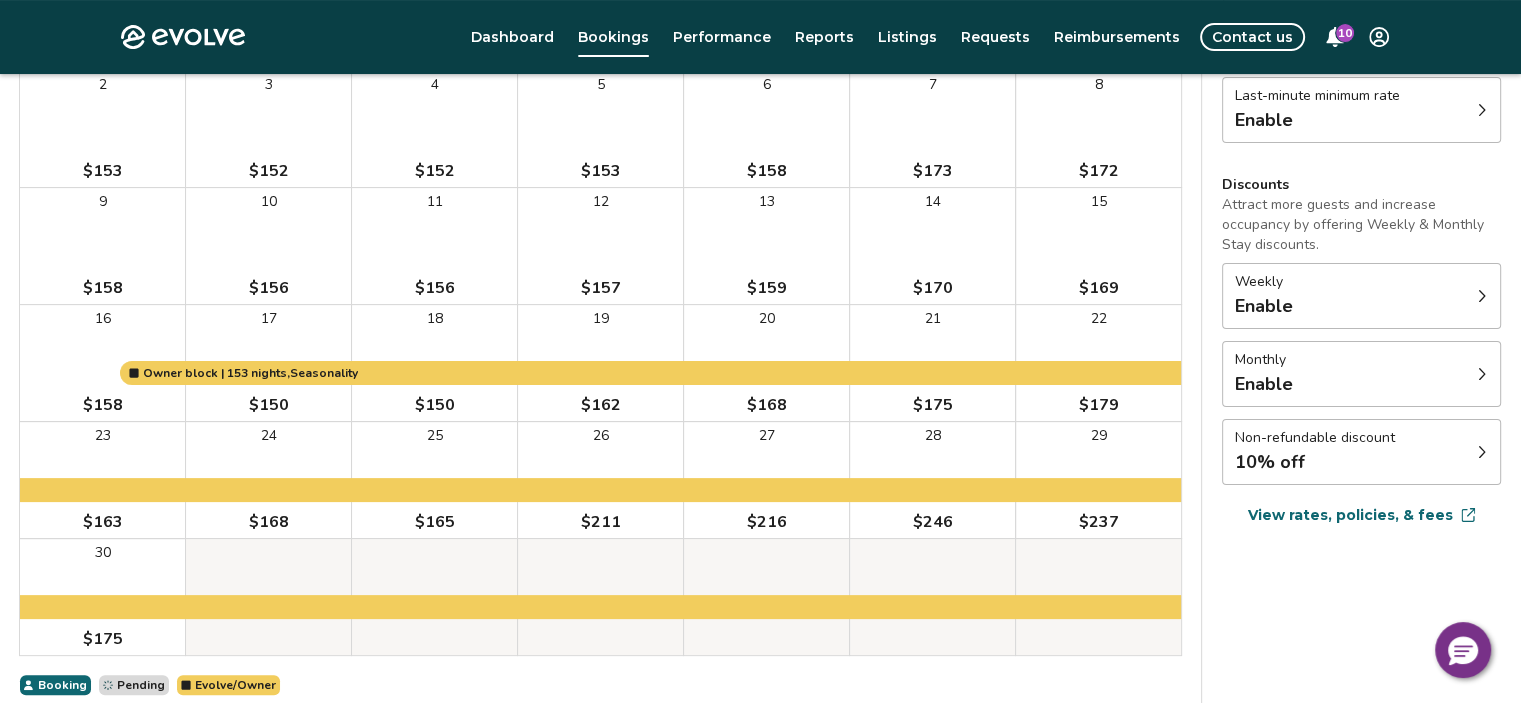 scroll, scrollTop: 400, scrollLeft: 0, axis: vertical 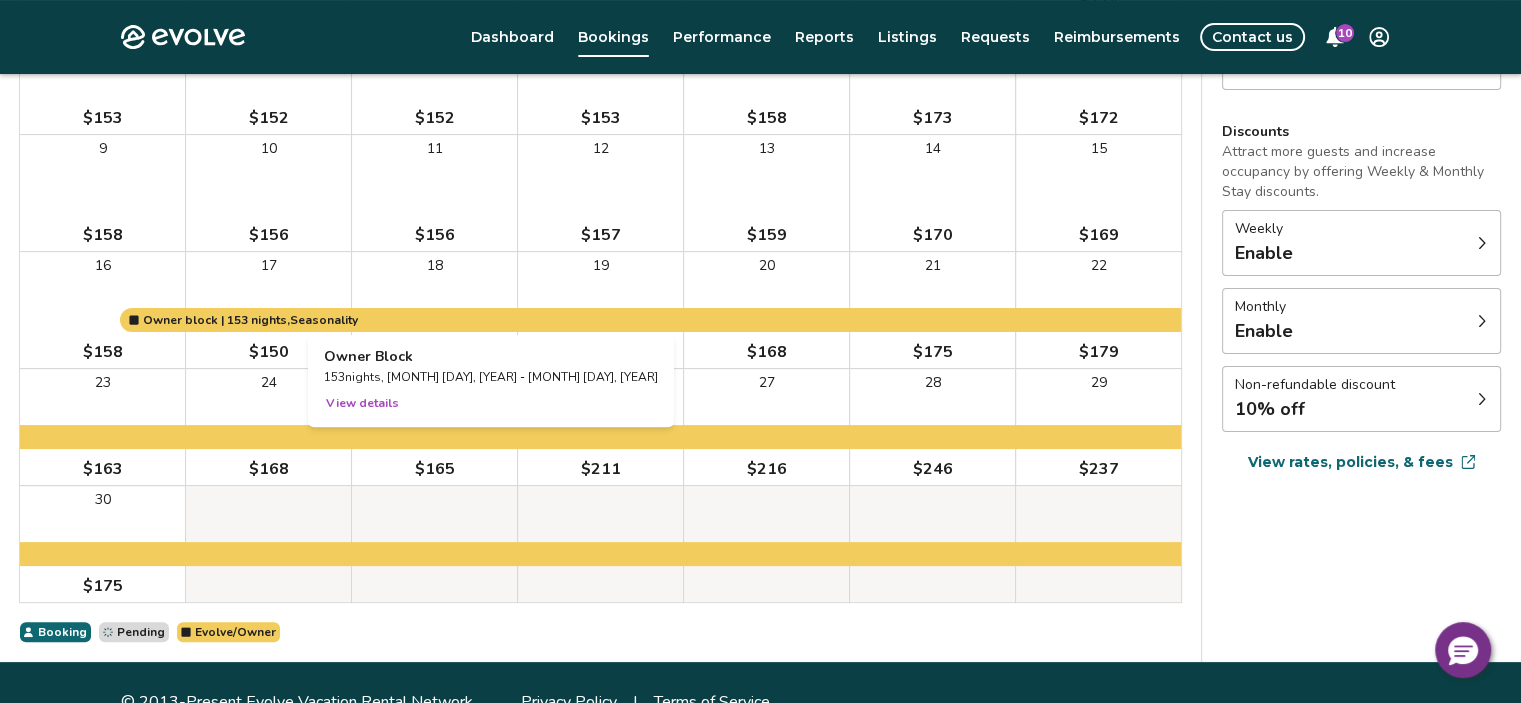 click at bounding box center (434, 310) 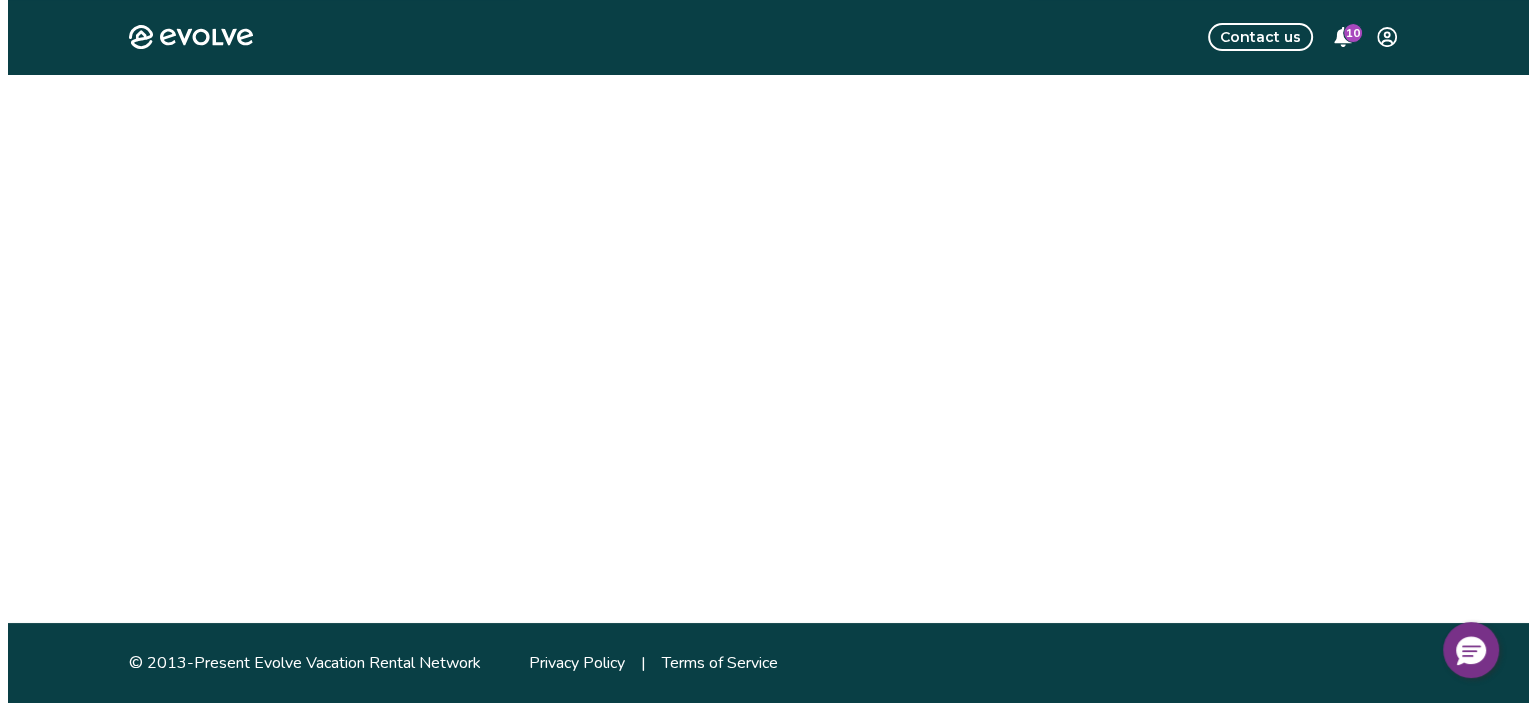 scroll, scrollTop: 0, scrollLeft: 0, axis: both 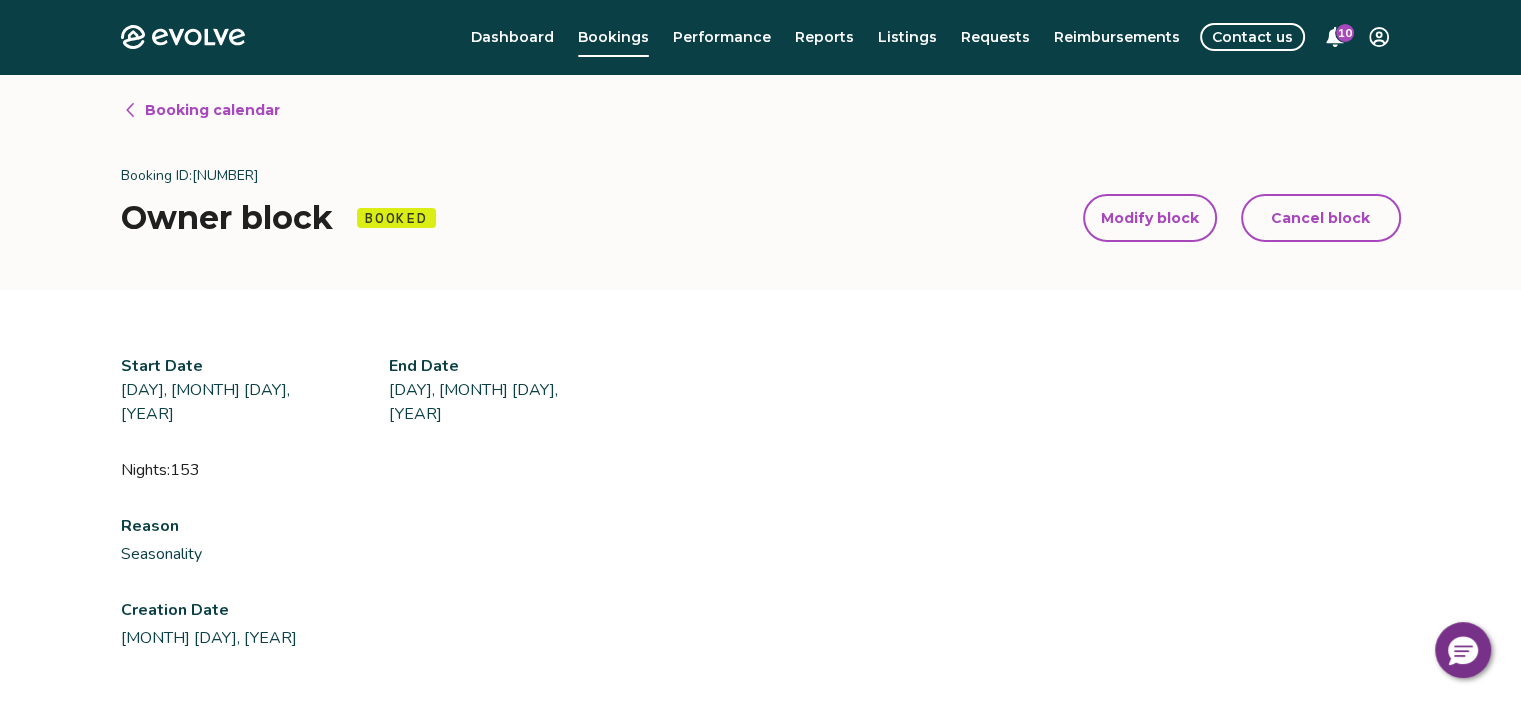 click on "Modify block" at bounding box center [1150, 218] 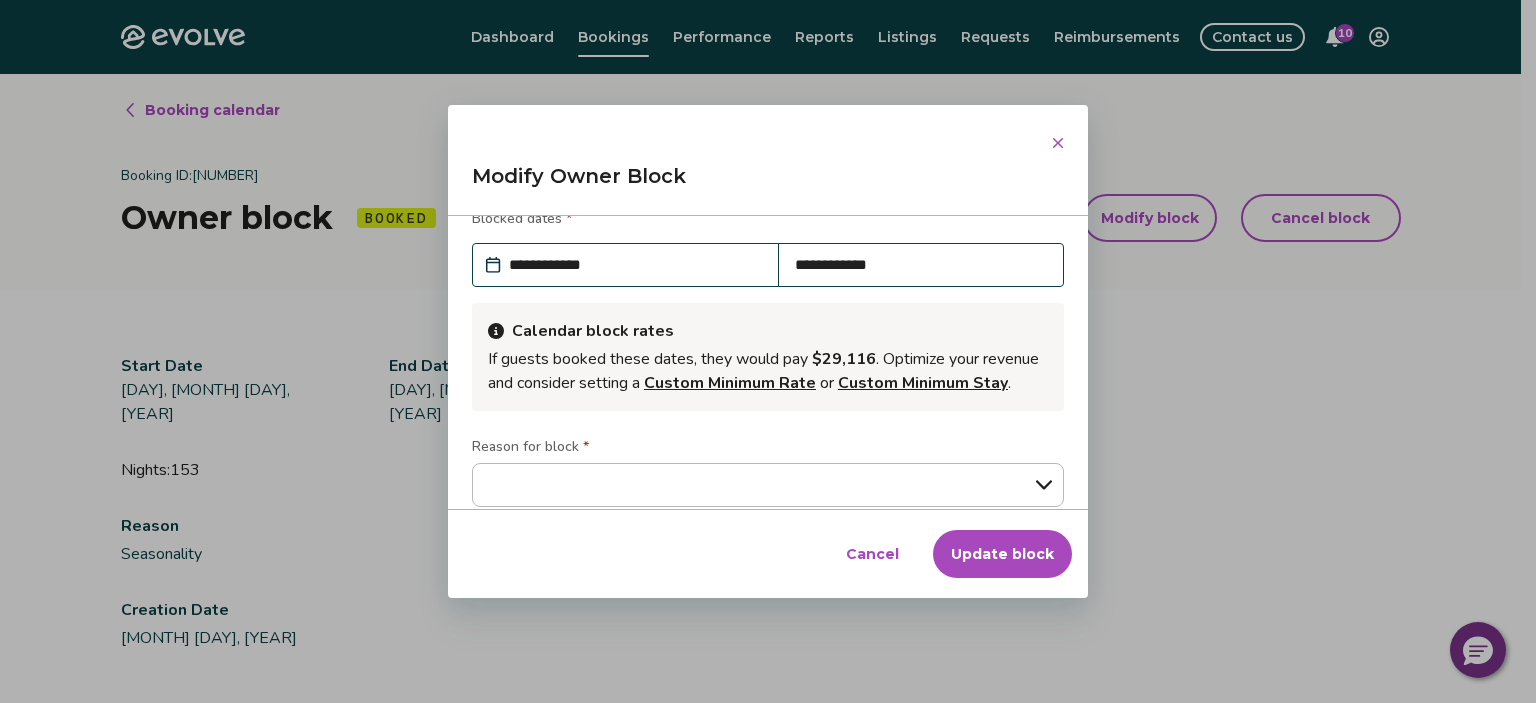 scroll, scrollTop: 0, scrollLeft: 0, axis: both 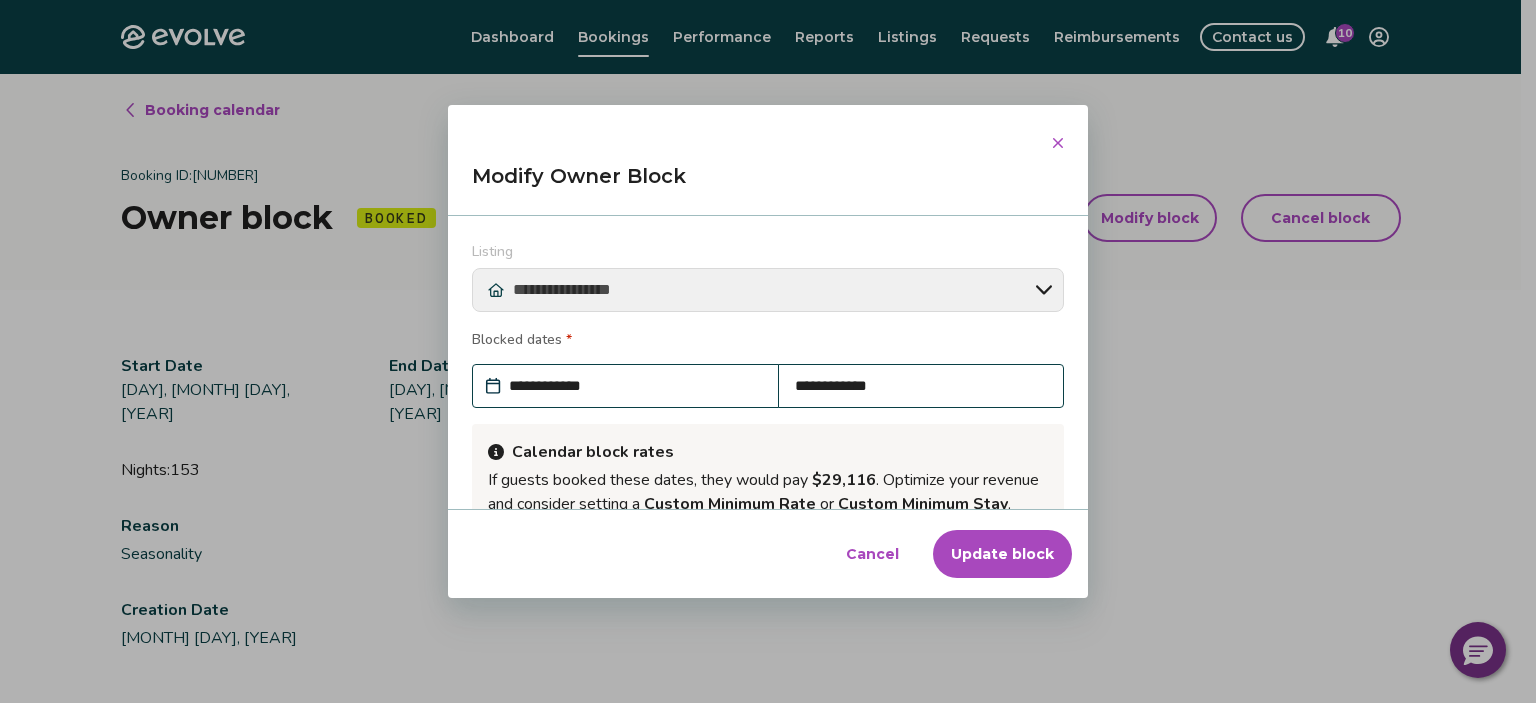 click on "**********" at bounding box center (635, 386) 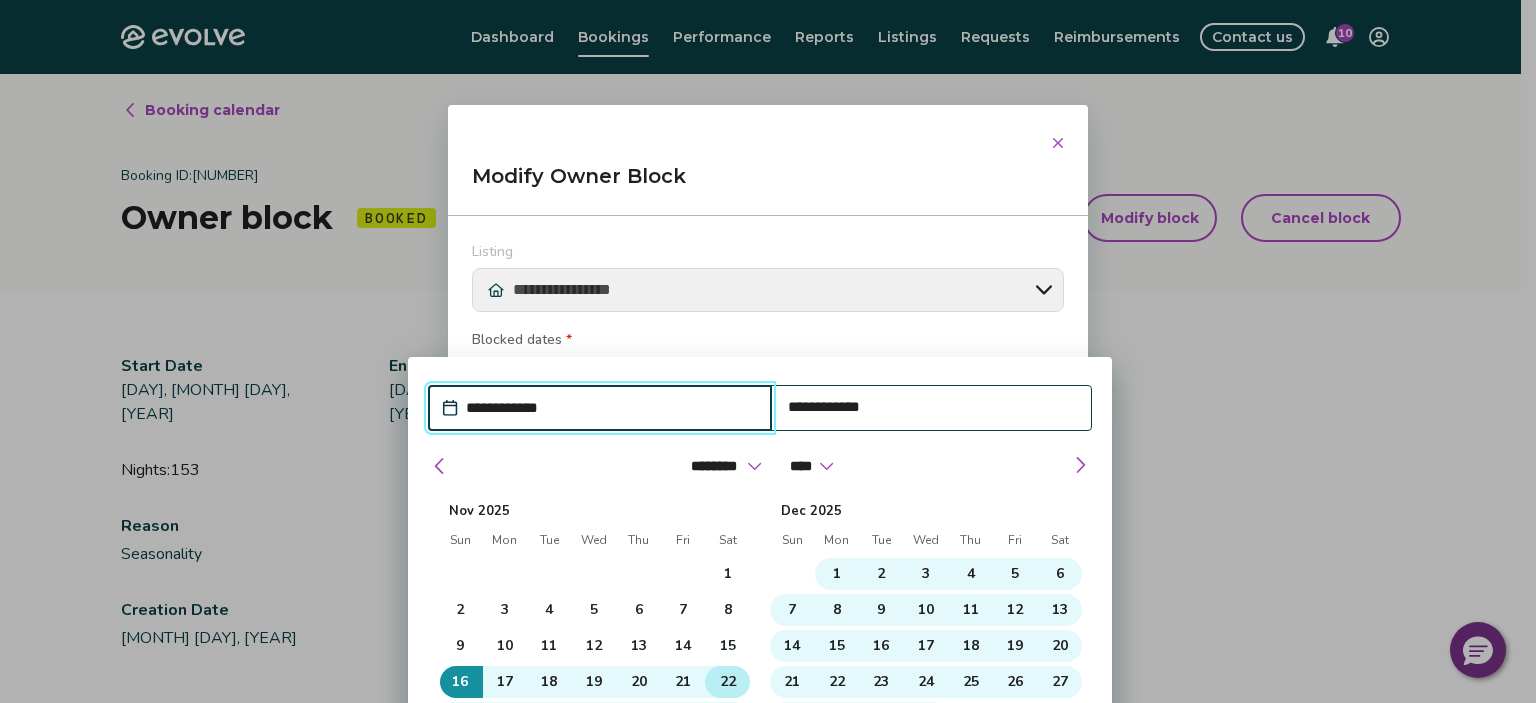 click on "22" at bounding box center [728, 682] 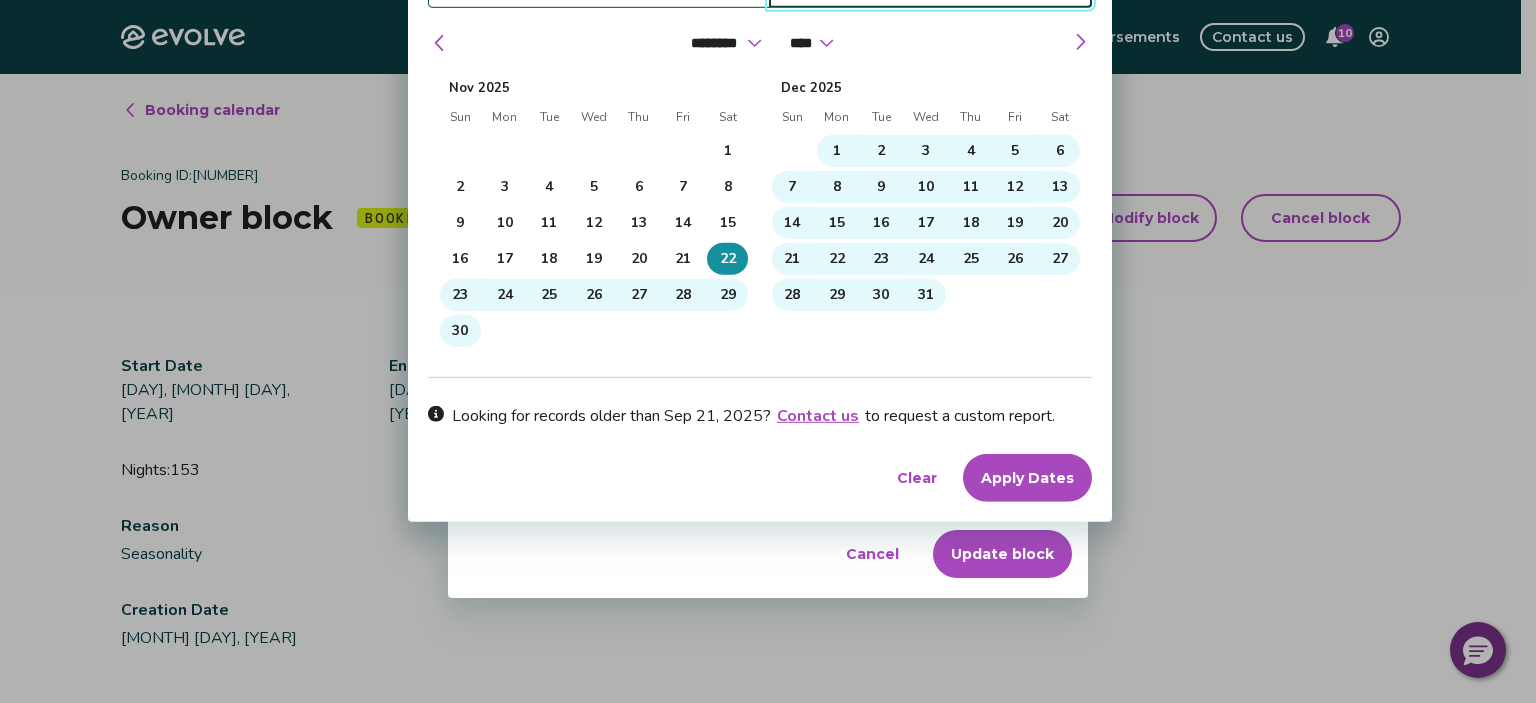 scroll, scrollTop: 424, scrollLeft: 0, axis: vertical 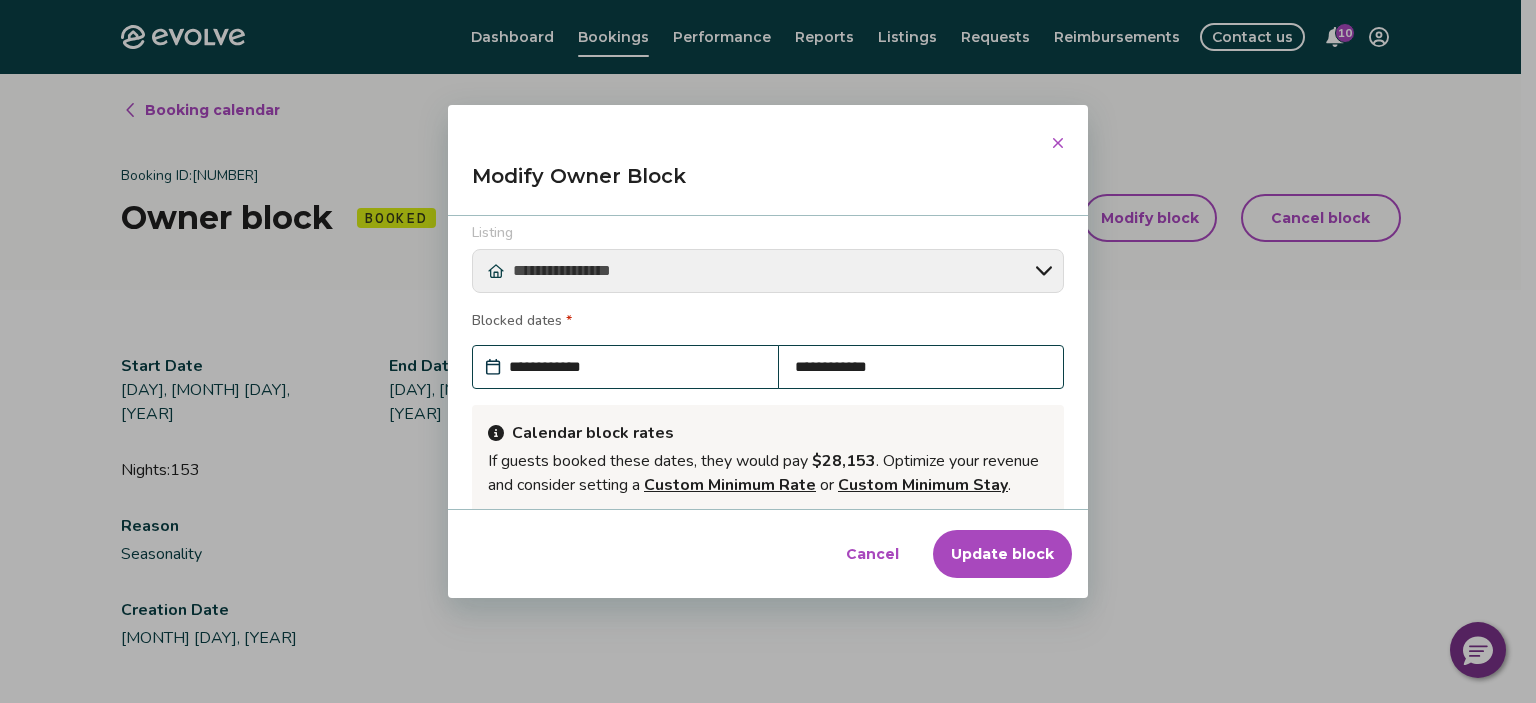 click on "Update block" at bounding box center (1002, 554) 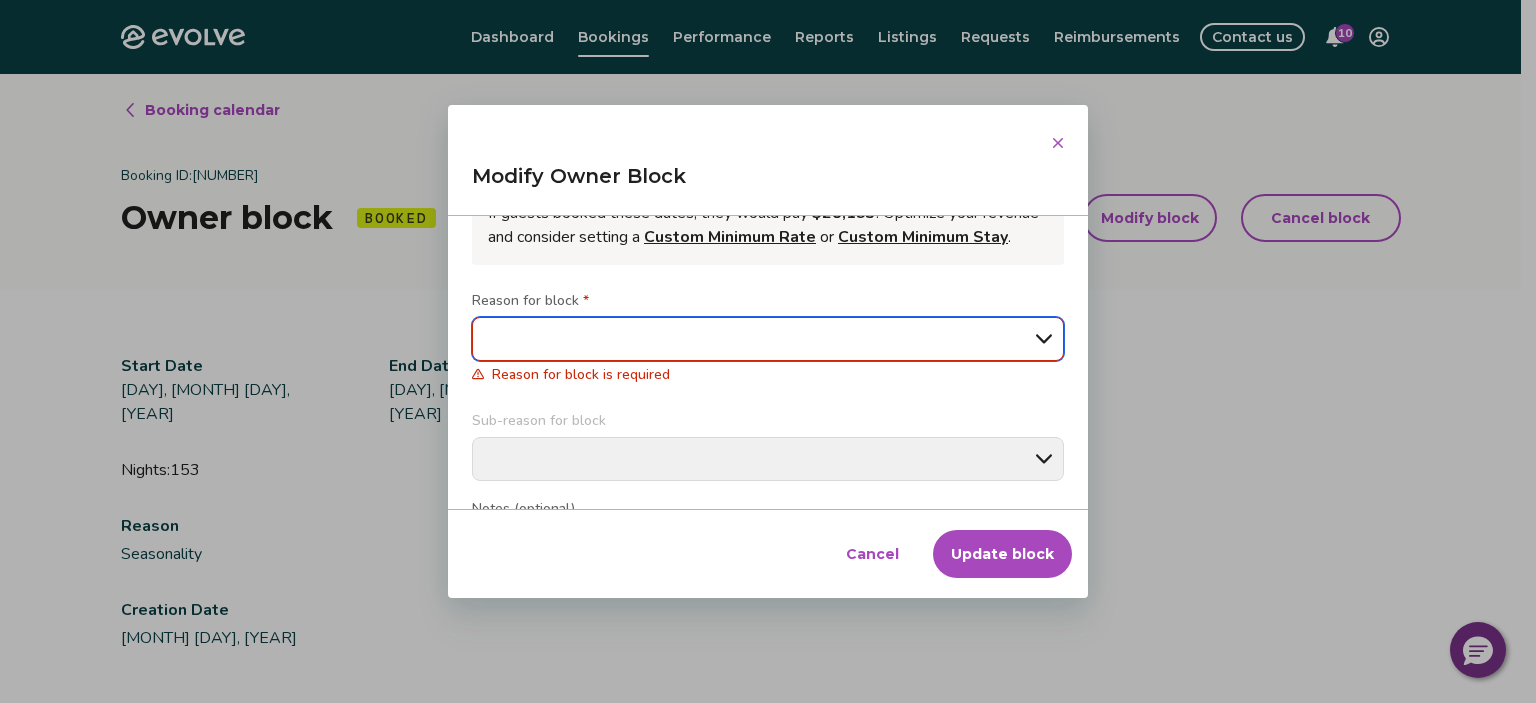 click on "**********" at bounding box center (768, 339) 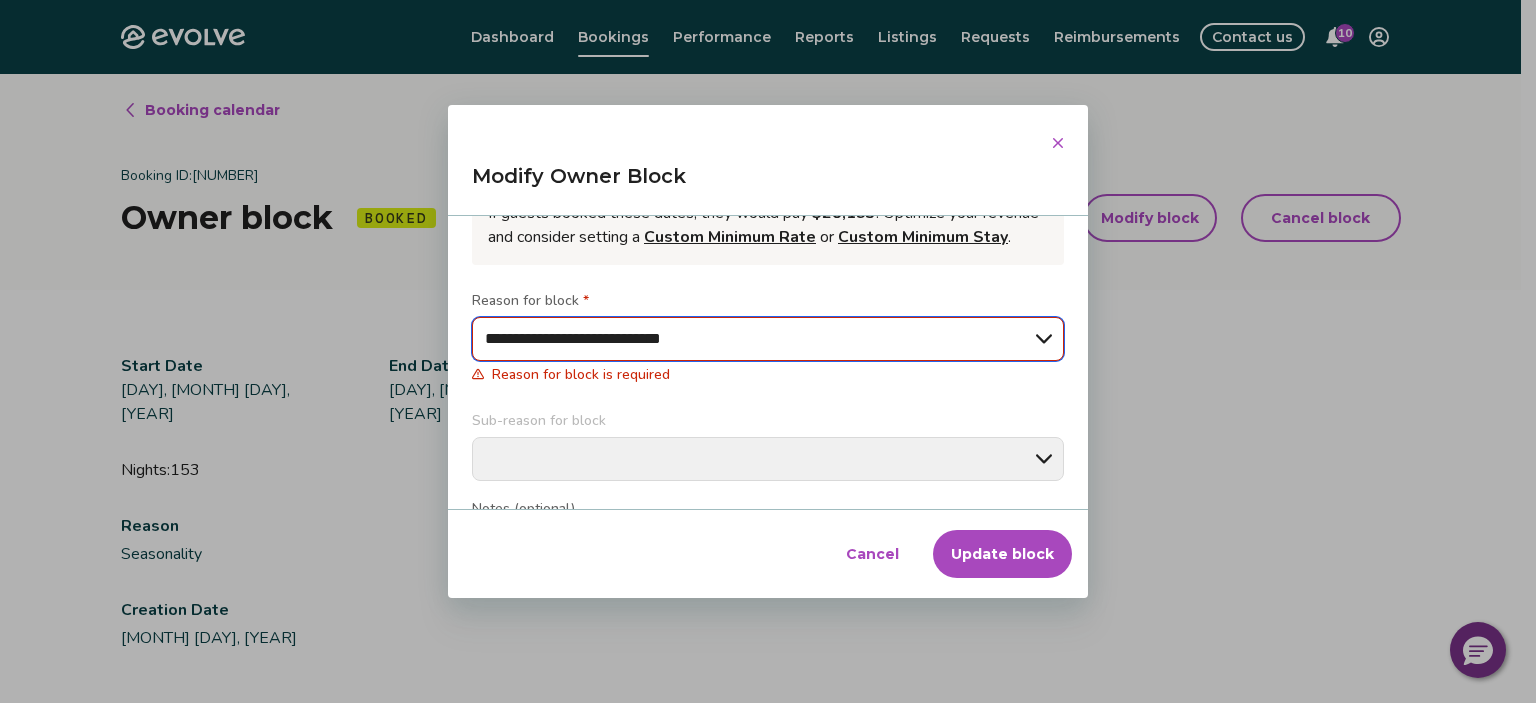 click on "**********" at bounding box center [768, 339] 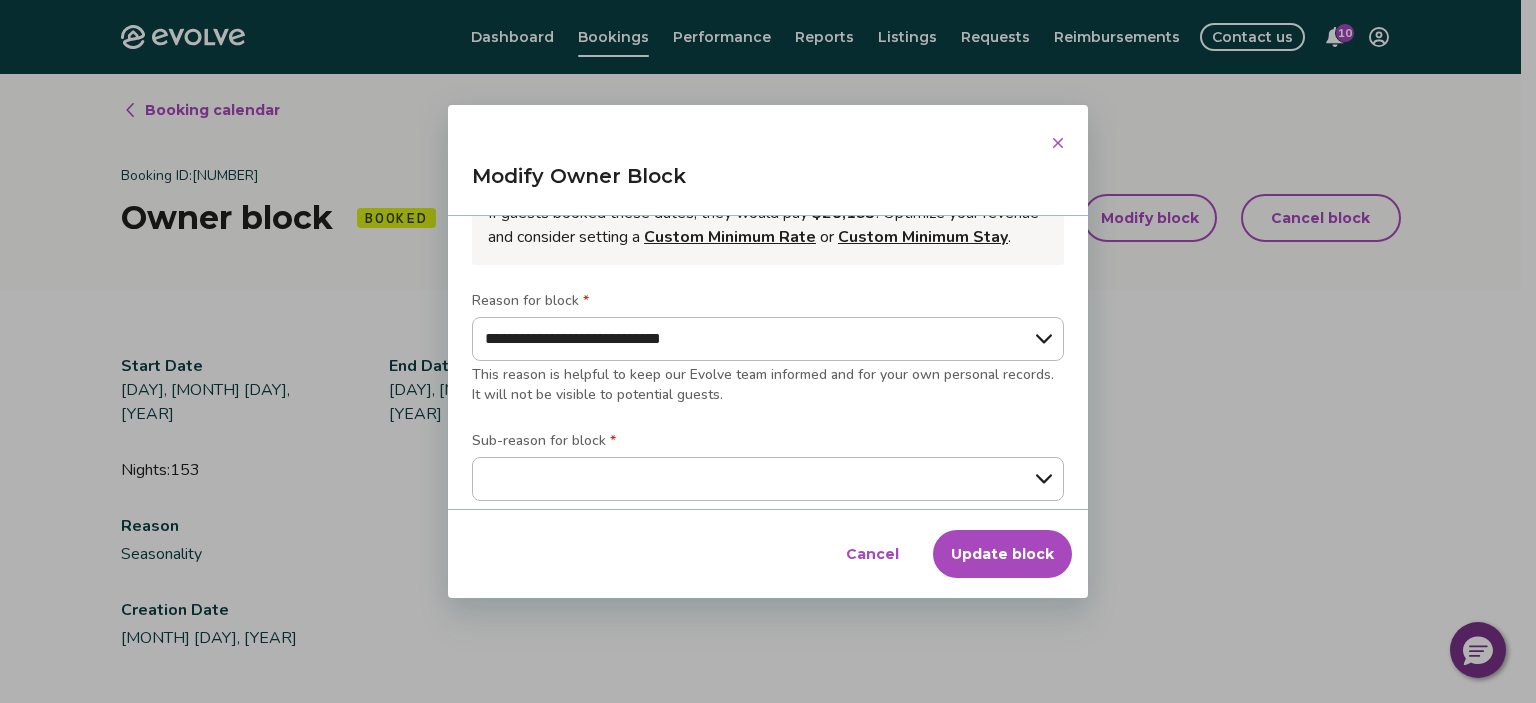 click on "Update block" at bounding box center (1002, 554) 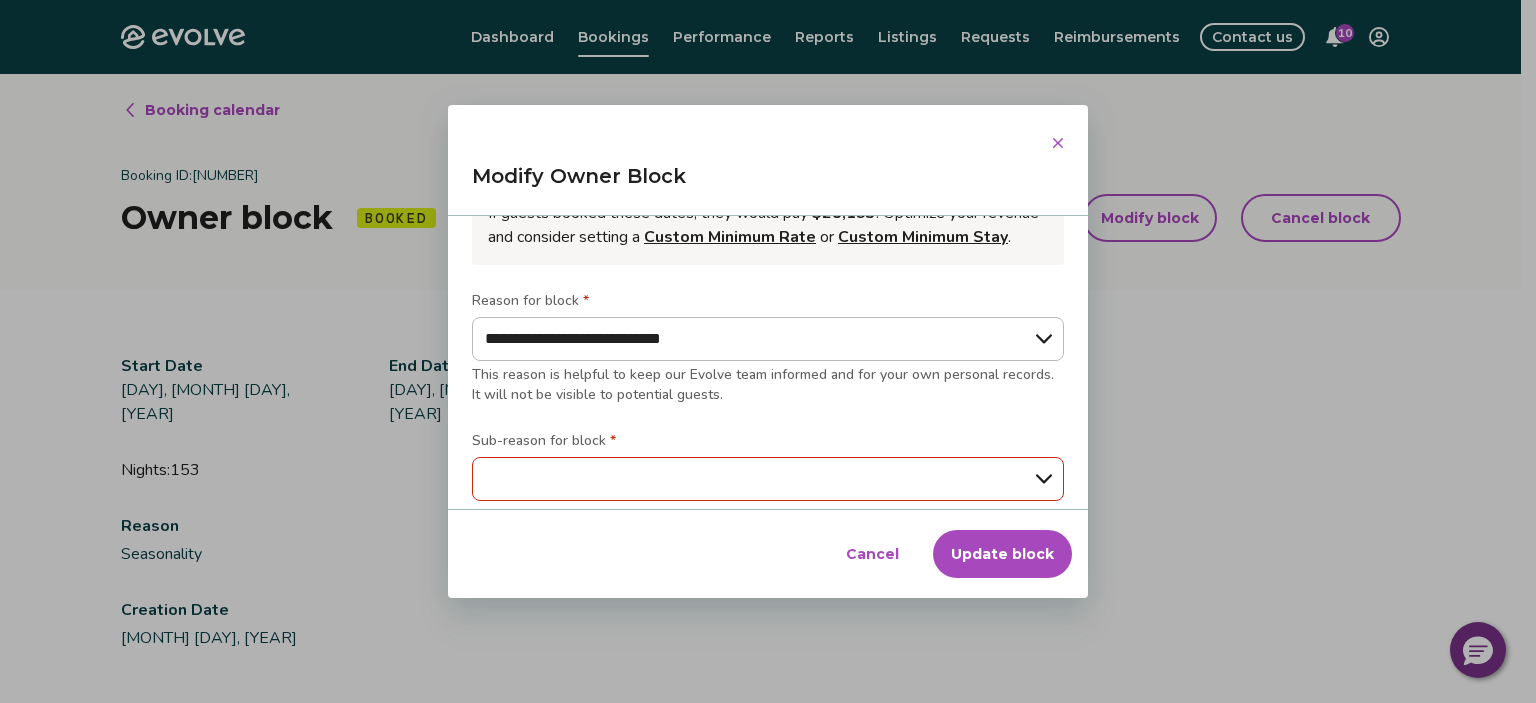 scroll, scrollTop: 448, scrollLeft: 0, axis: vertical 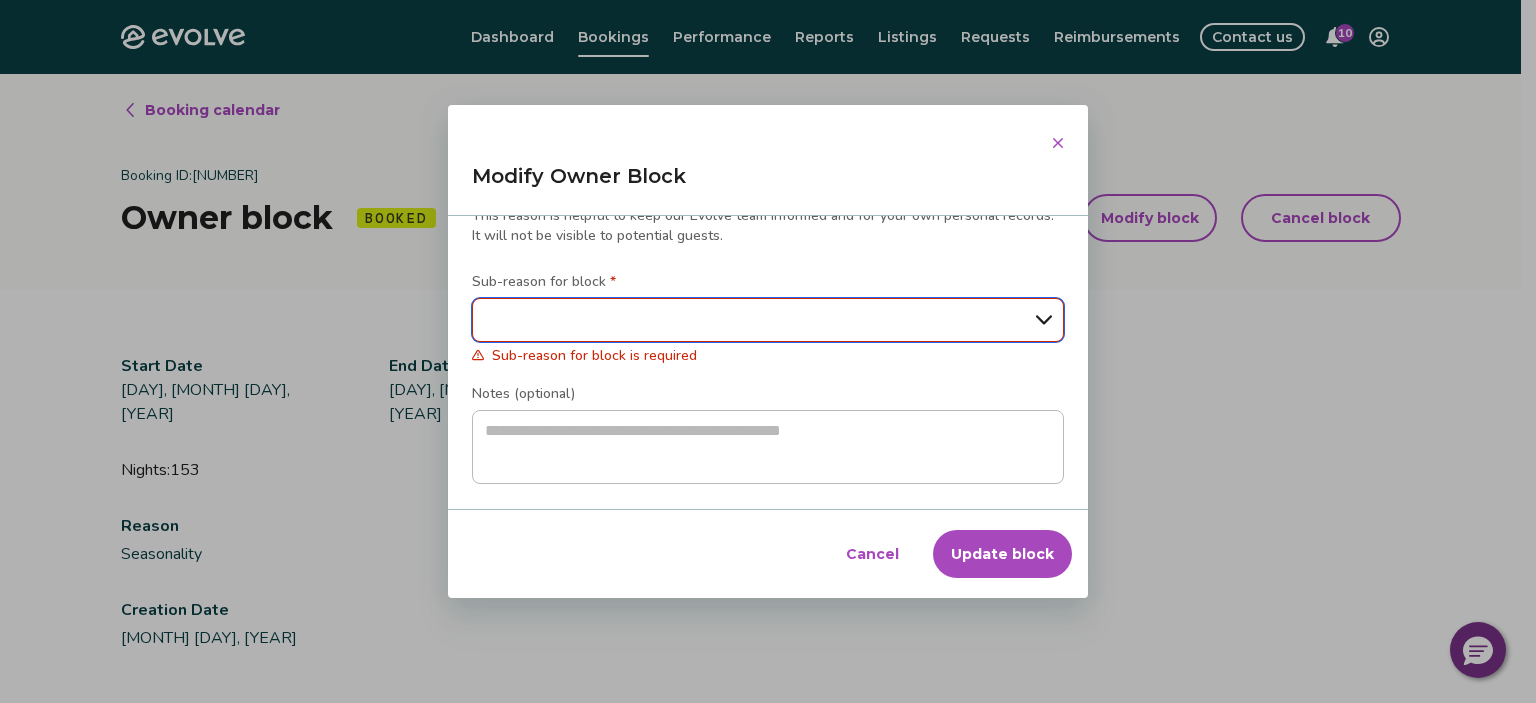 click on "**********" at bounding box center [768, 320] 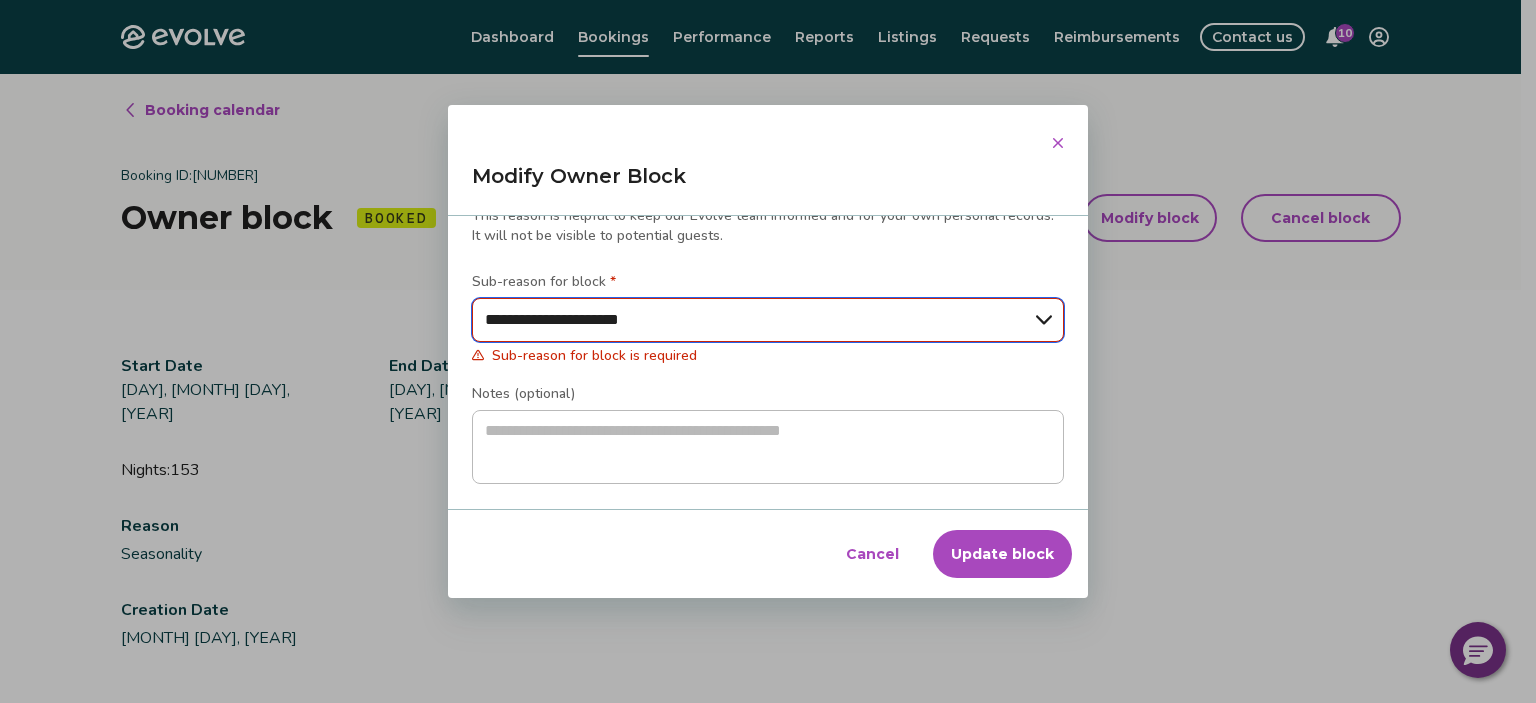 click on "**********" at bounding box center (768, 320) 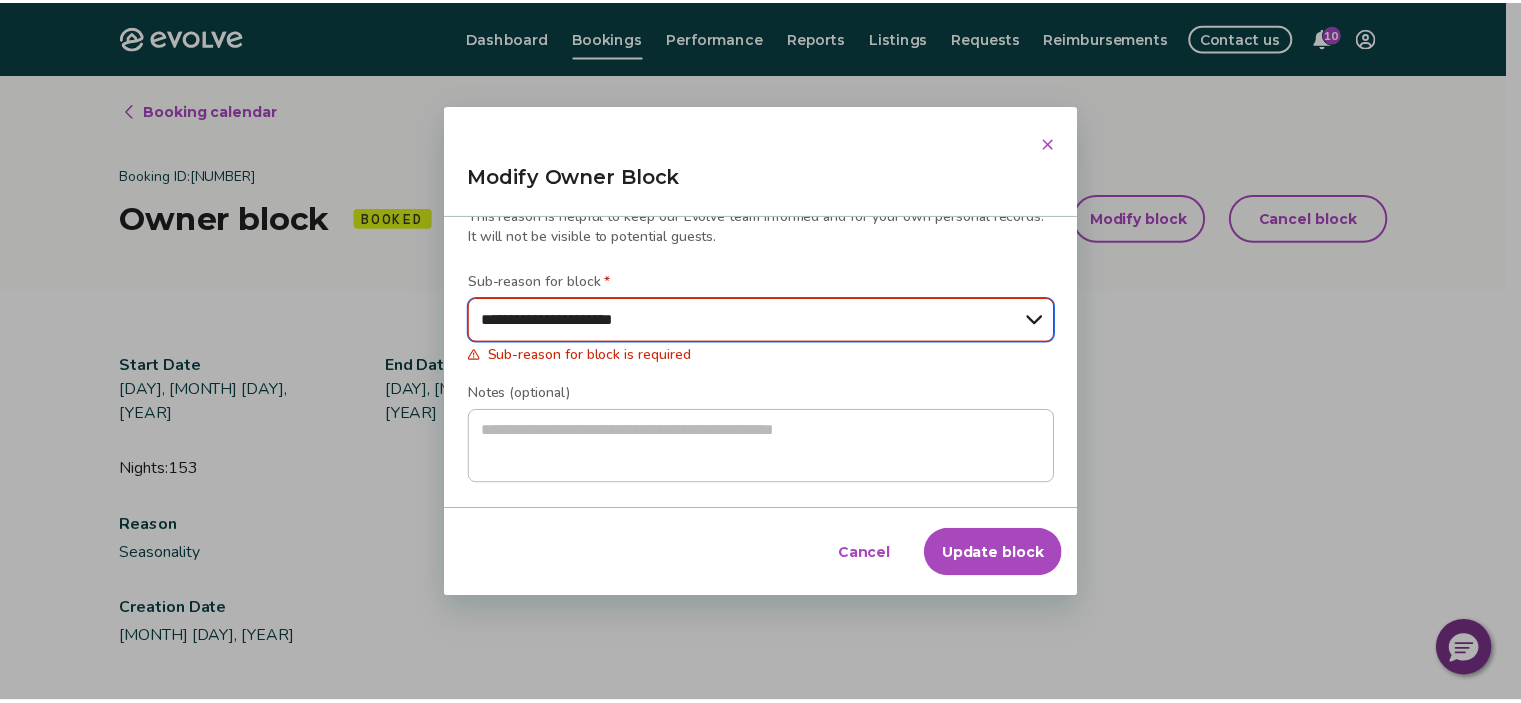scroll, scrollTop: 424, scrollLeft: 0, axis: vertical 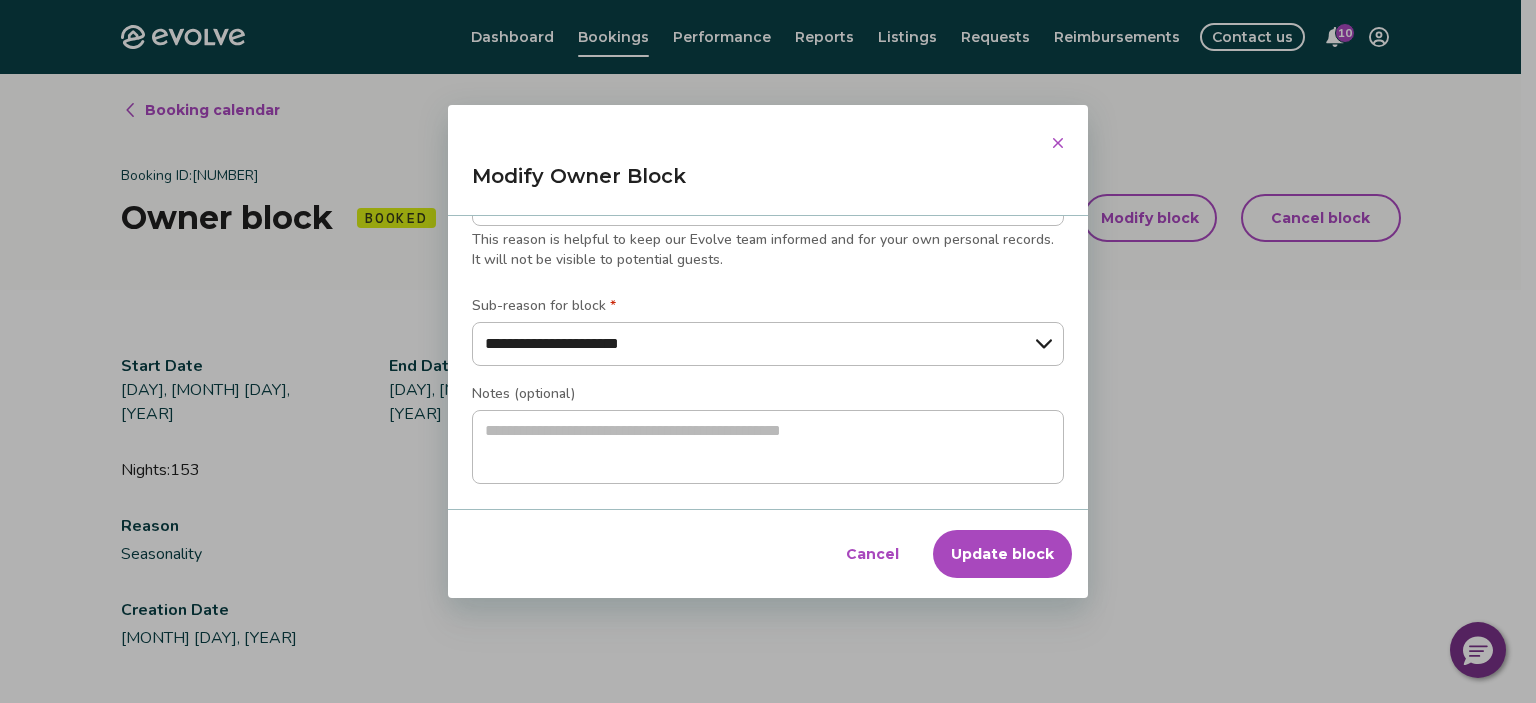 click on "Update block" at bounding box center (1002, 554) 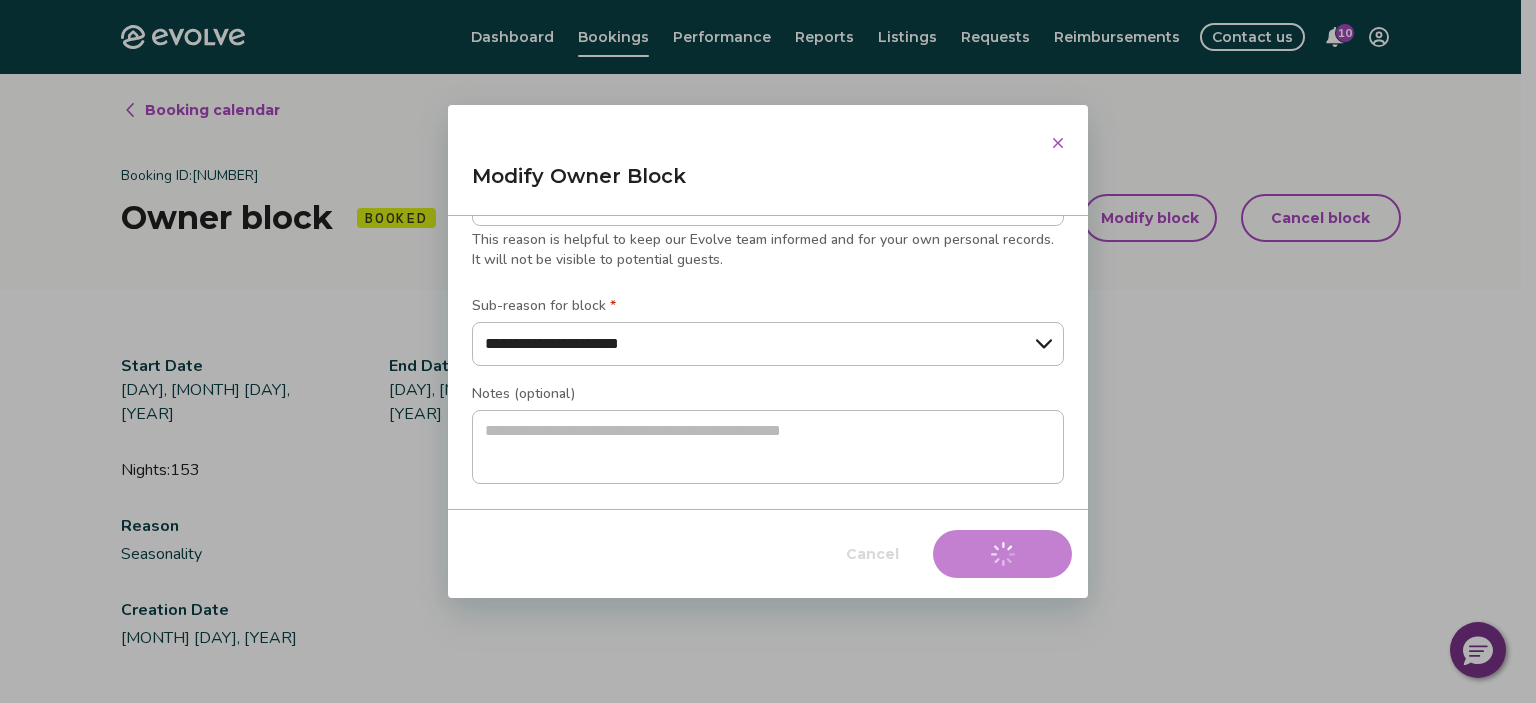 type on "*" 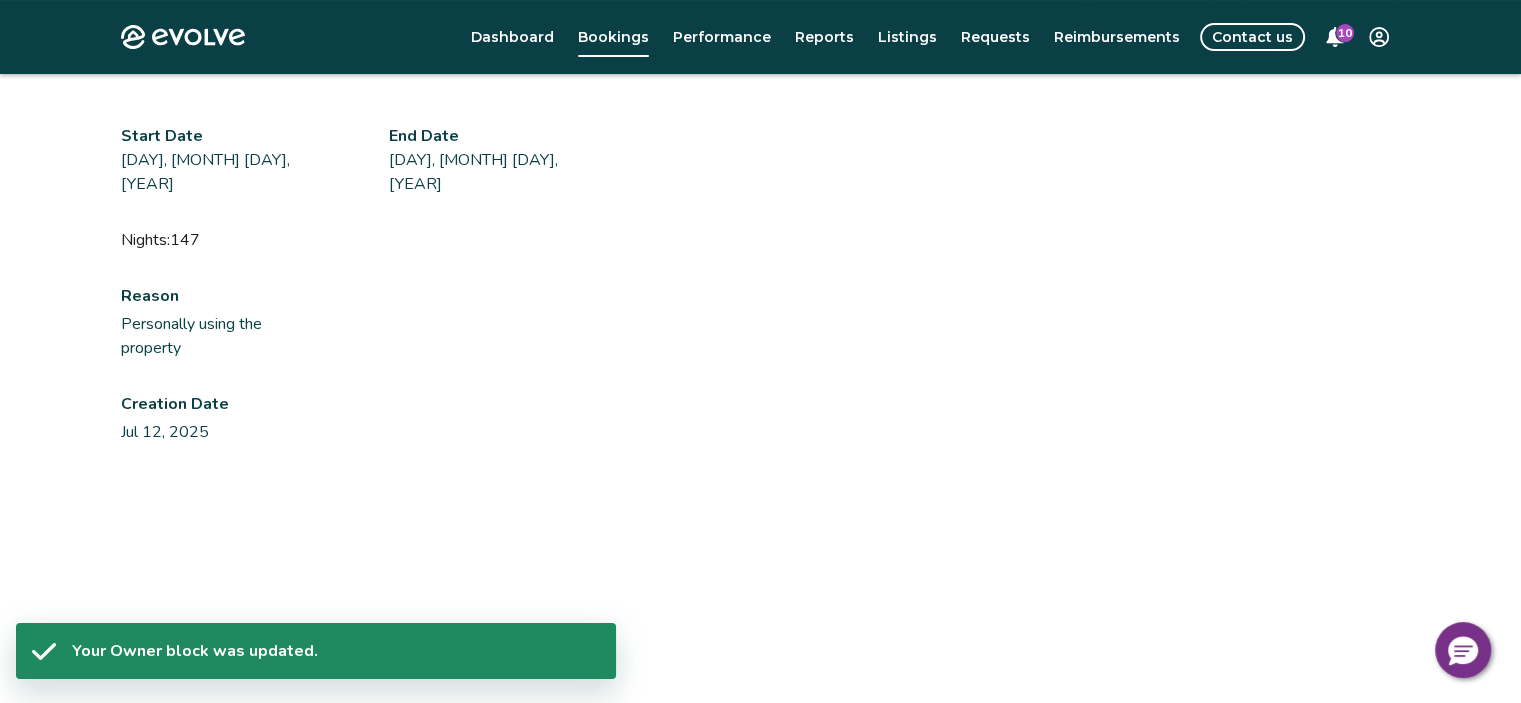 scroll, scrollTop: 0, scrollLeft: 0, axis: both 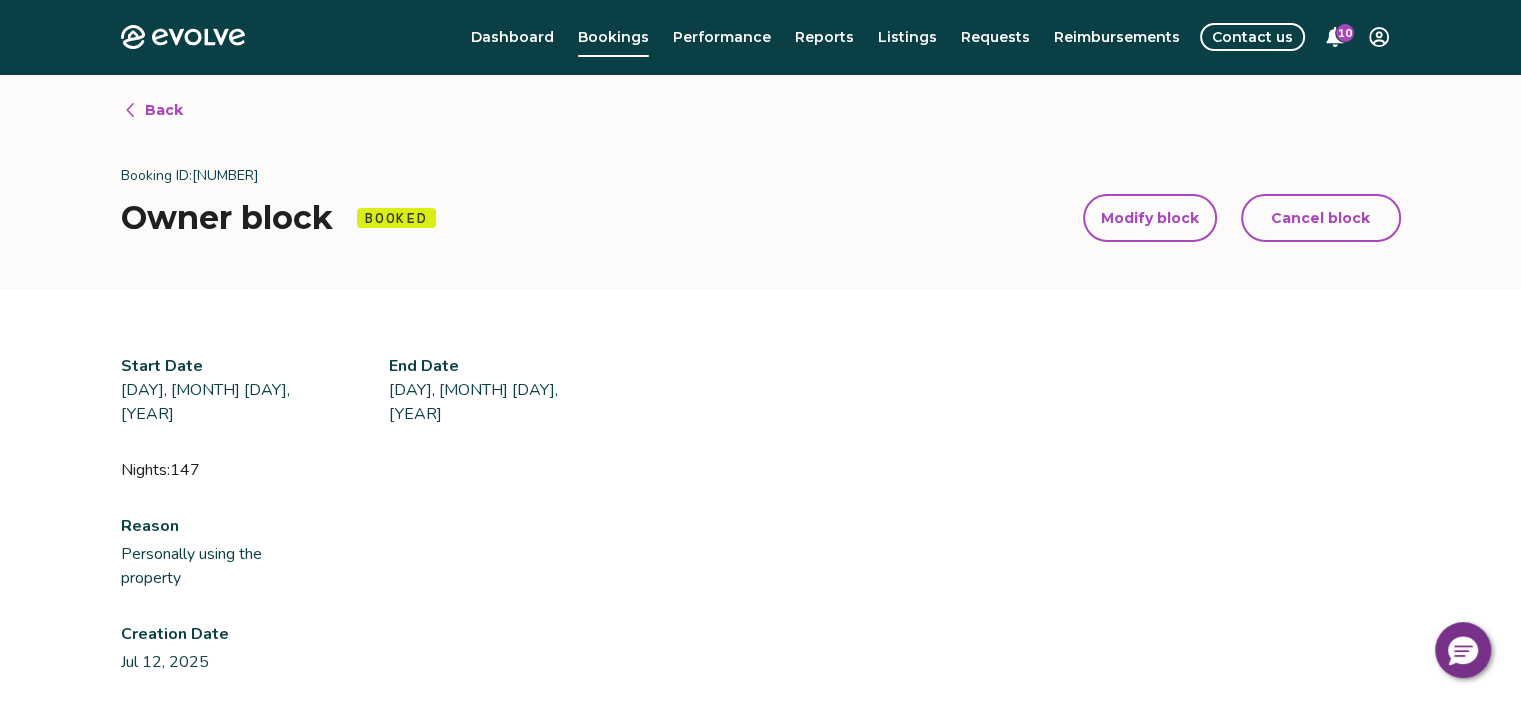 click on "Dashboard Bookings Performance Reports Listings Requests Reimbursements Contact us 10" at bounding box center [835, 37] 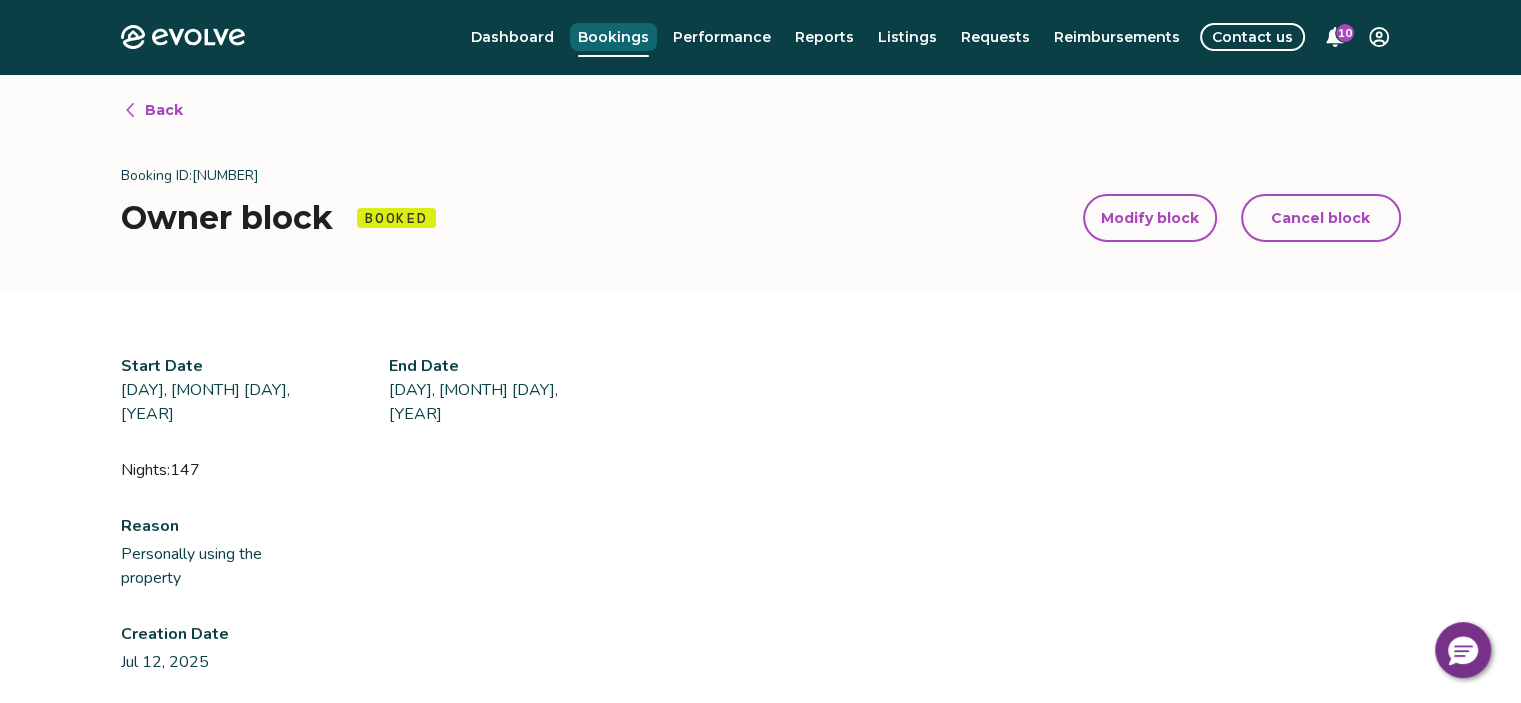 click on "Bookings" at bounding box center (613, 37) 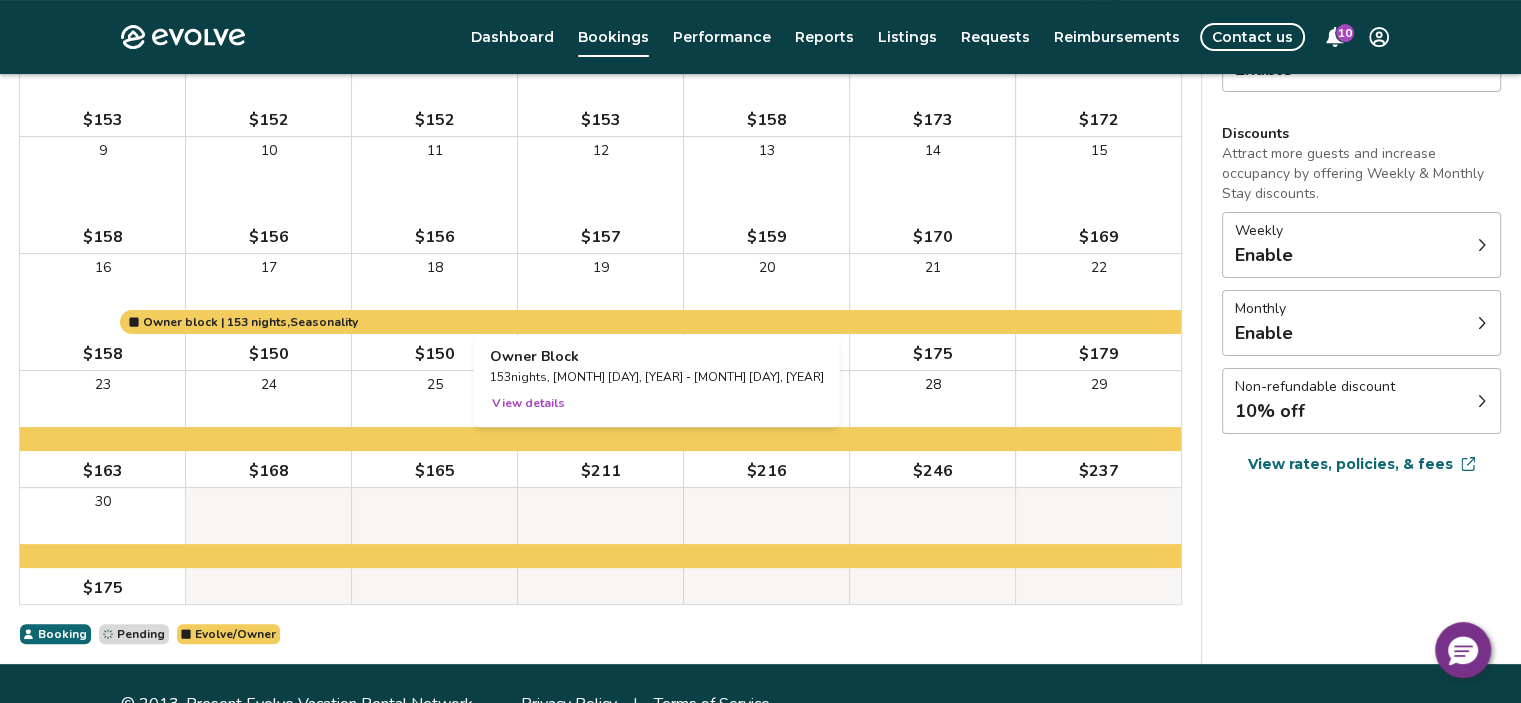 scroll, scrollTop: 0, scrollLeft: 0, axis: both 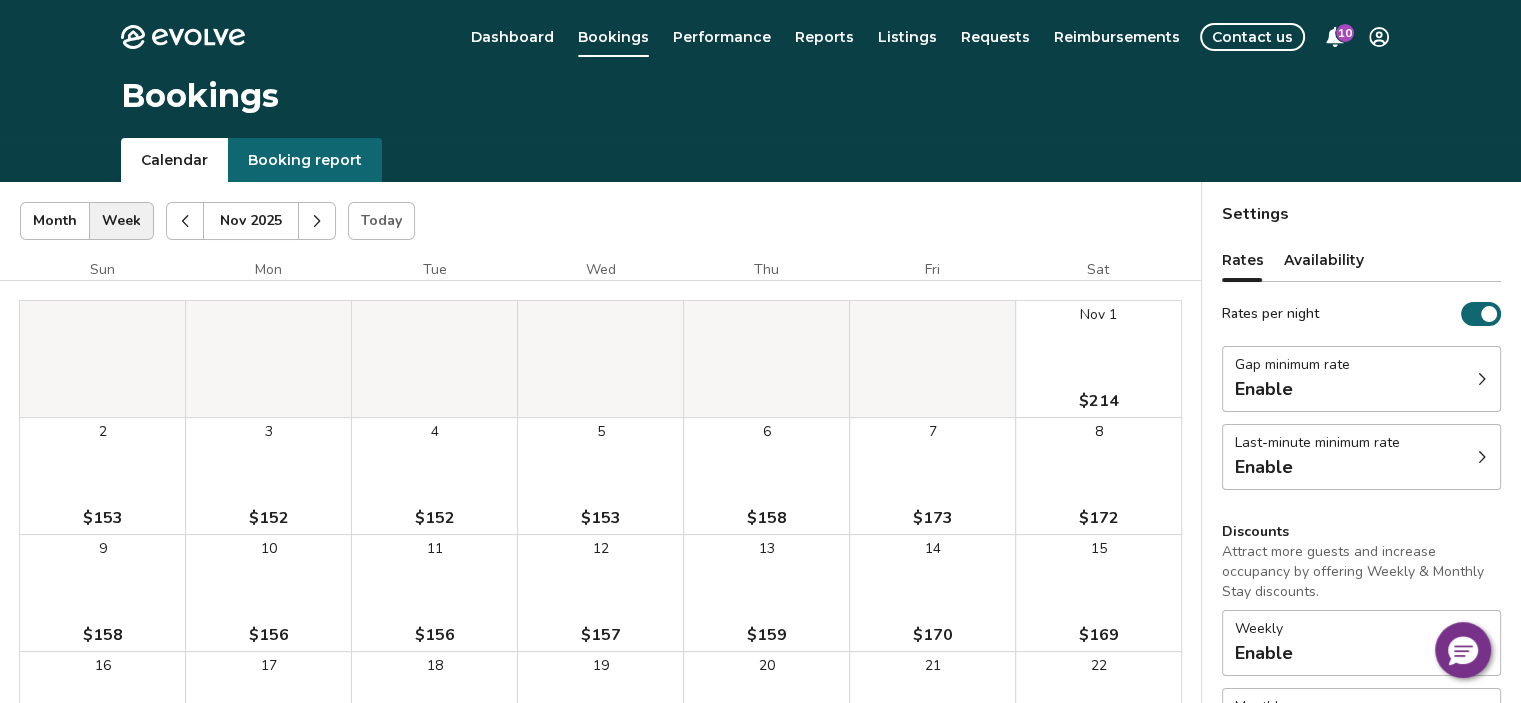 click at bounding box center (317, 221) 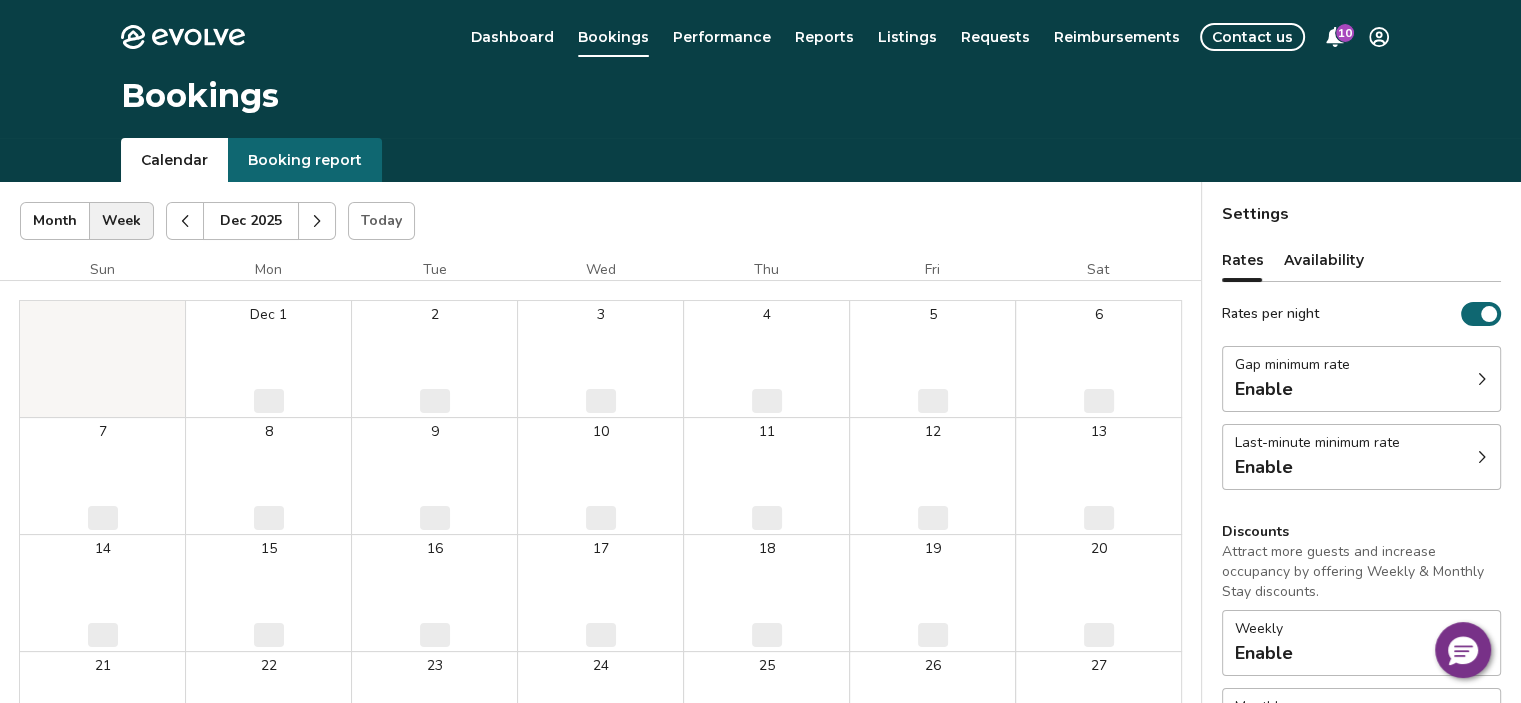 click at bounding box center [317, 221] 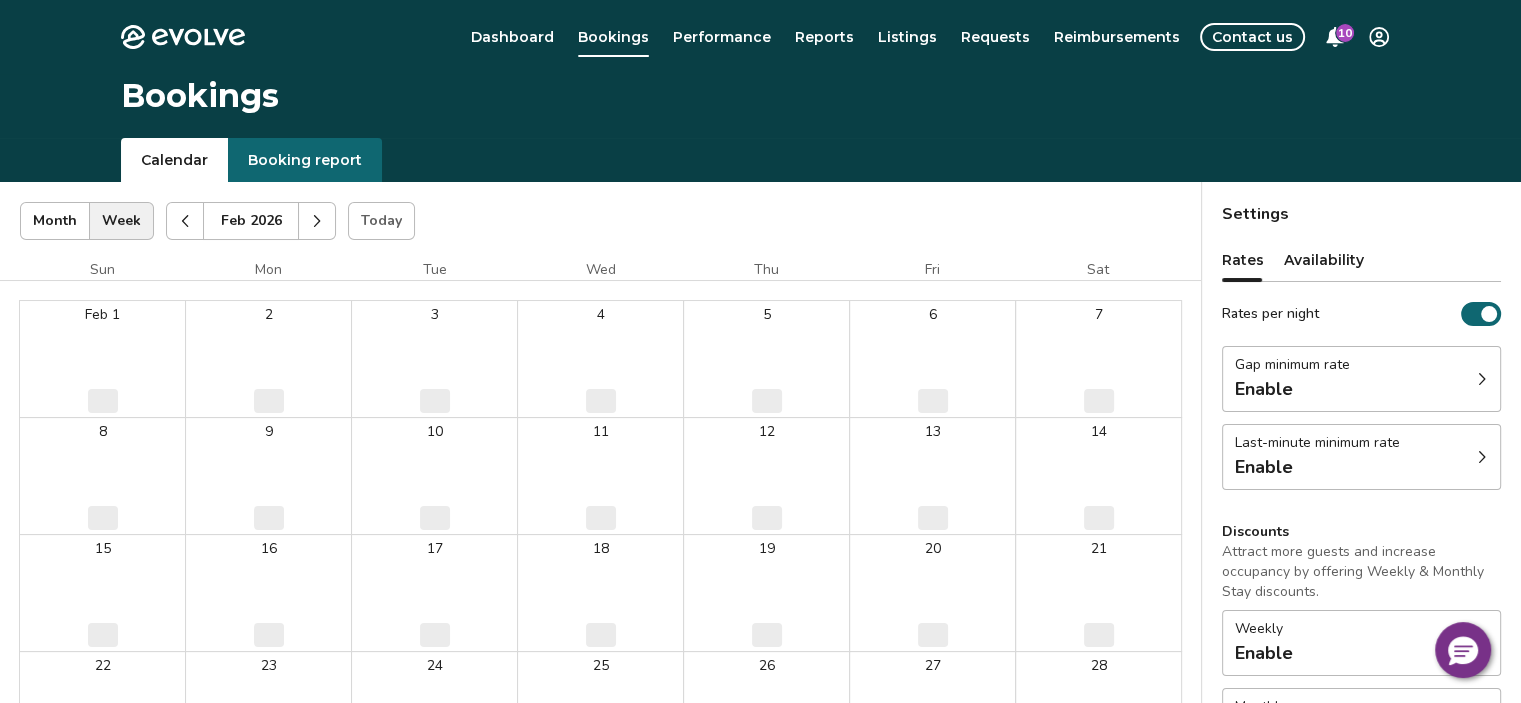 click at bounding box center (317, 221) 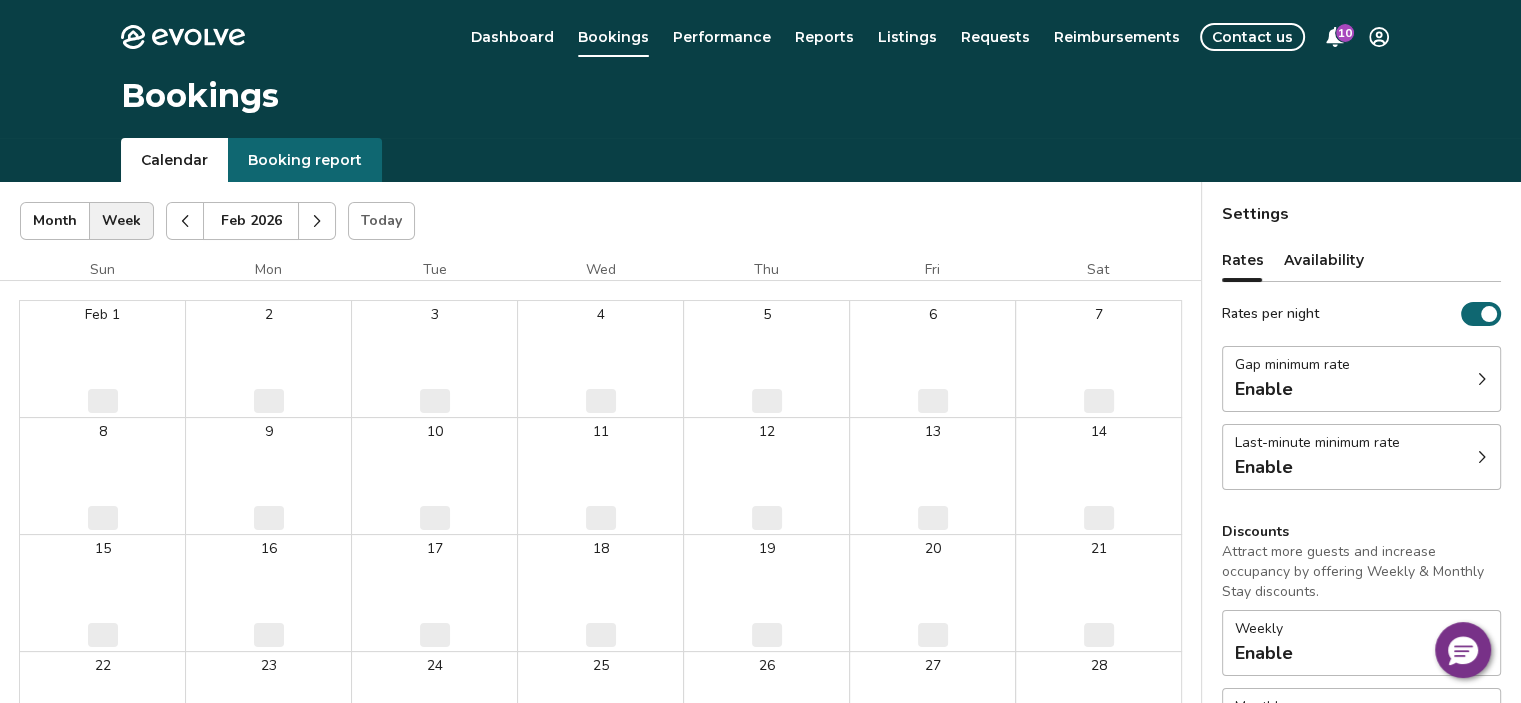 click at bounding box center [317, 221] 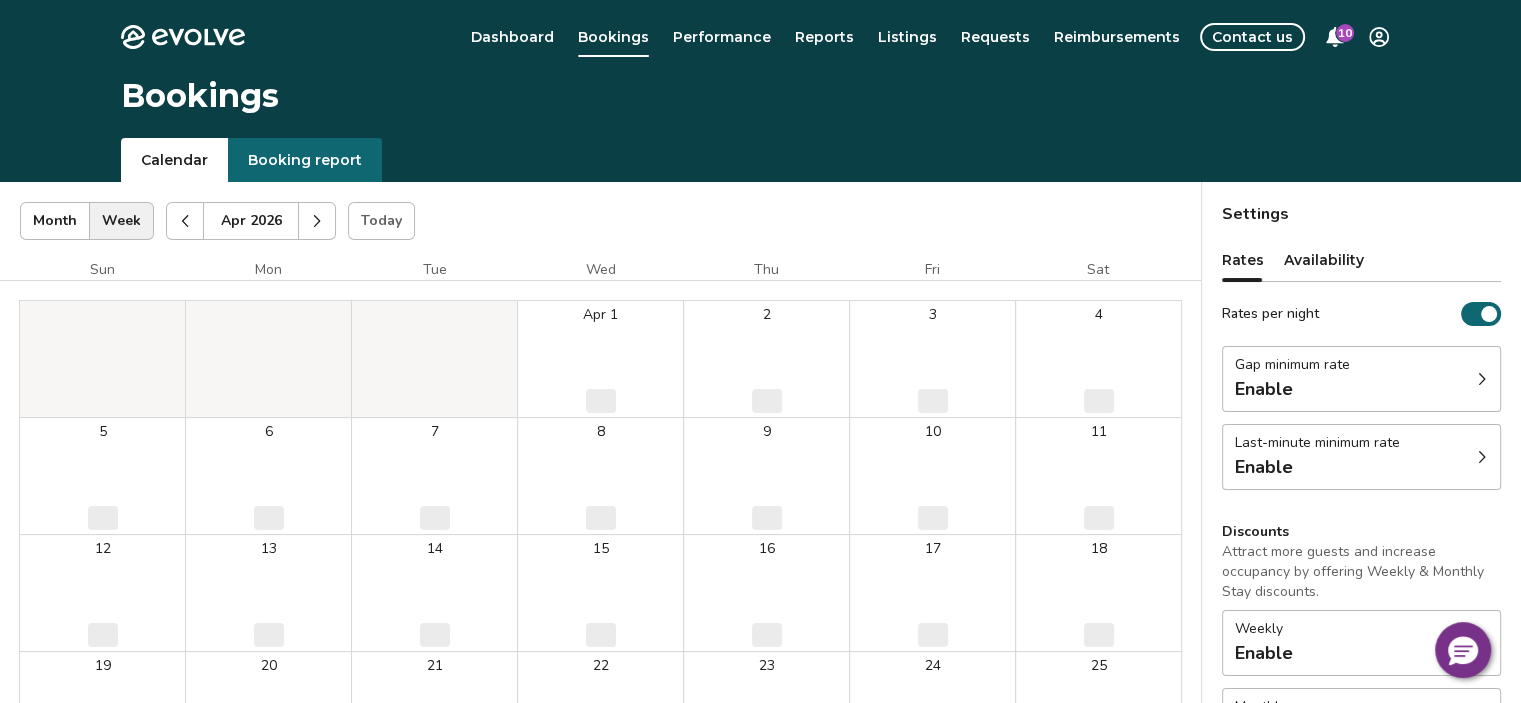 click at bounding box center (317, 221) 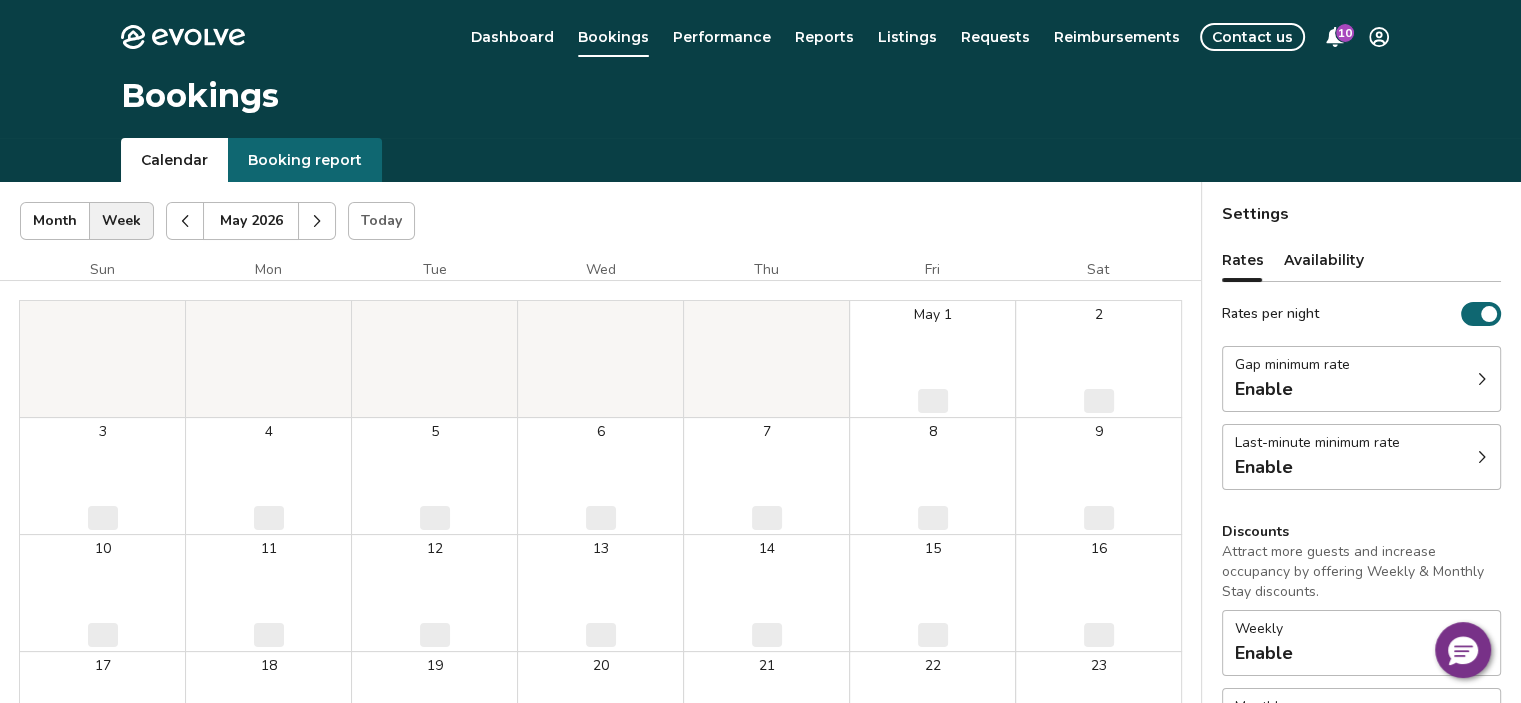click 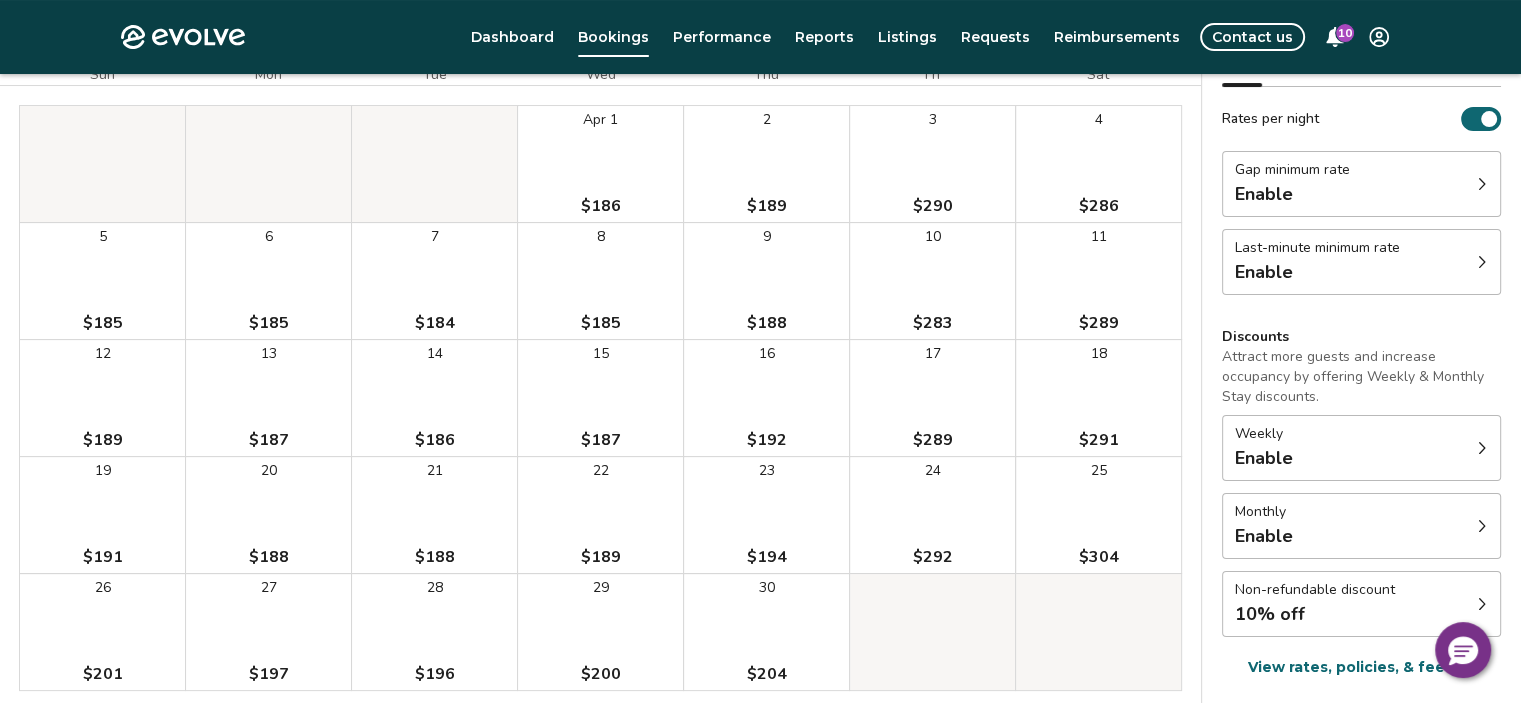 scroll, scrollTop: 0, scrollLeft: 0, axis: both 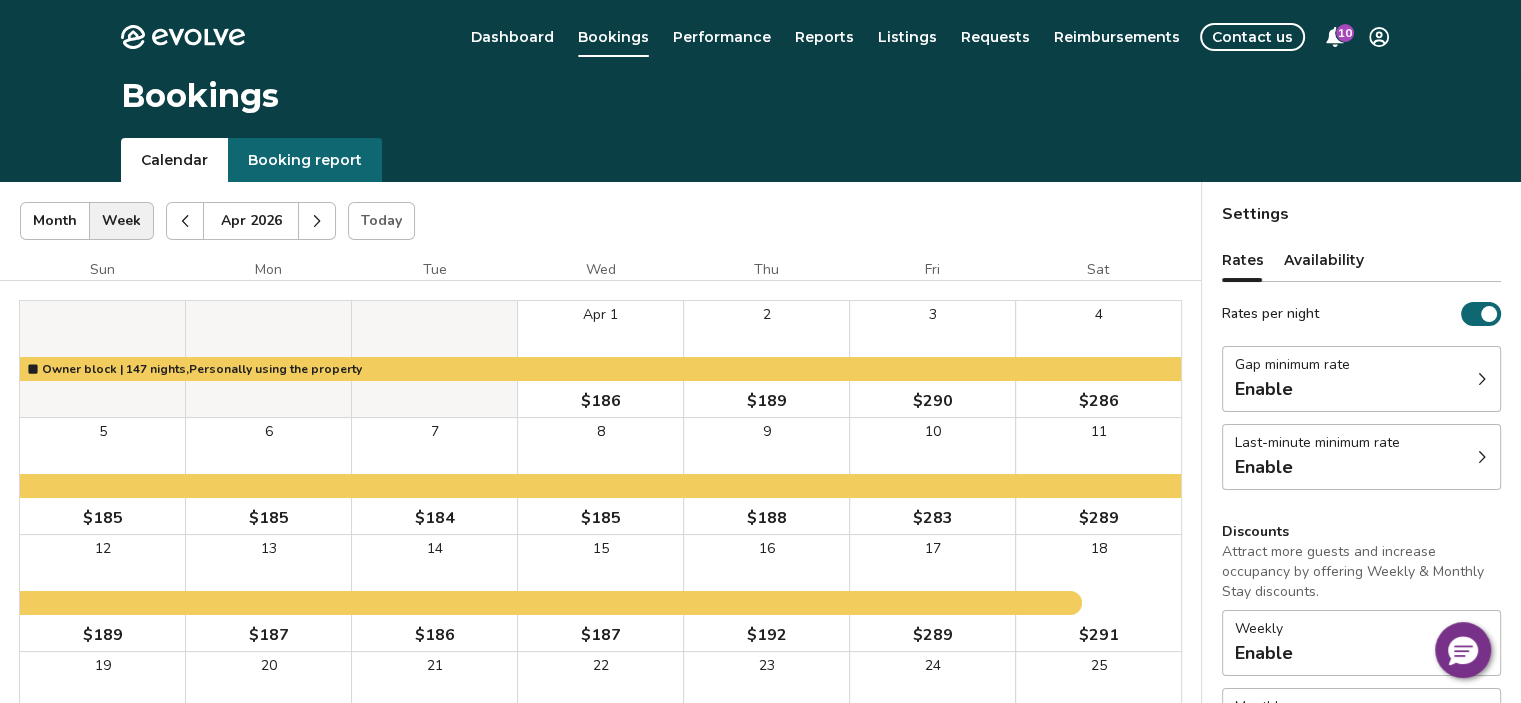 click 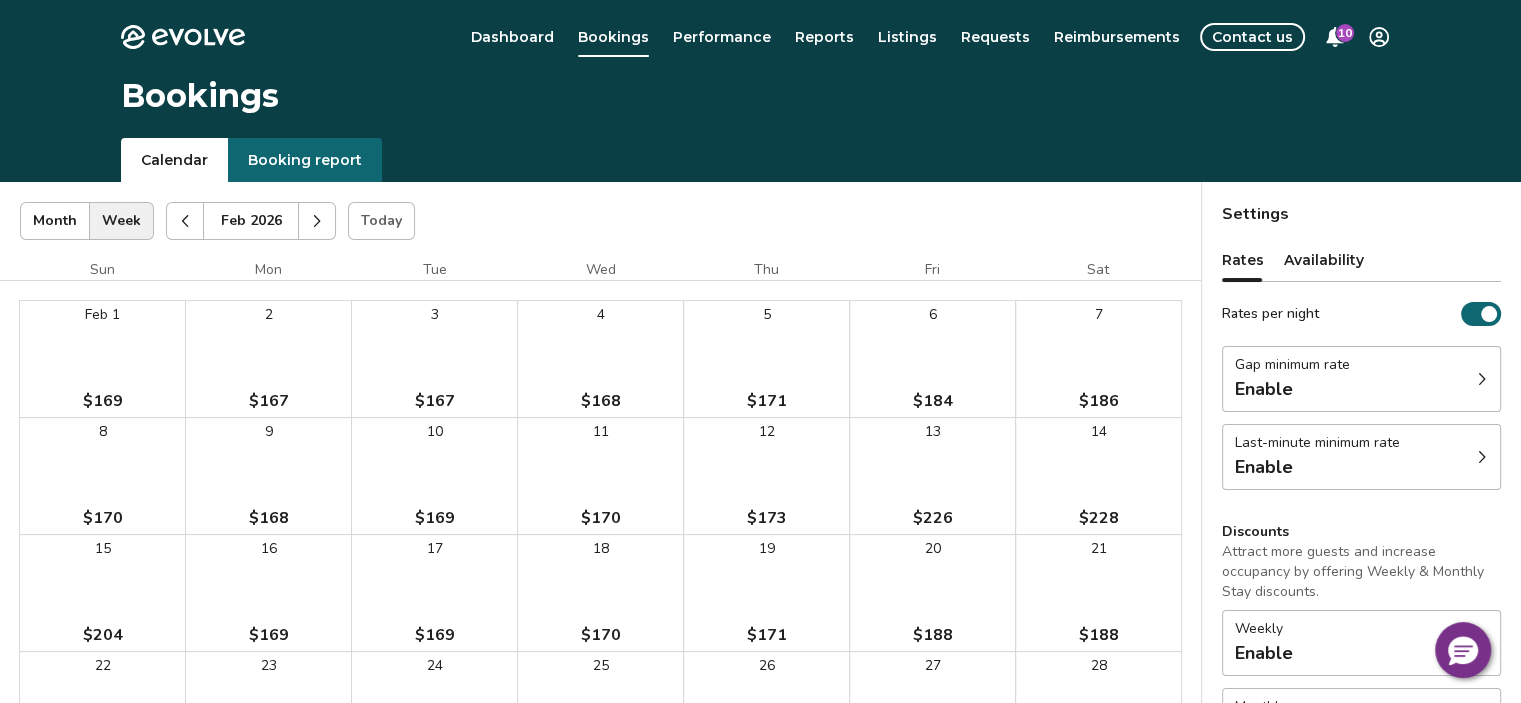 click 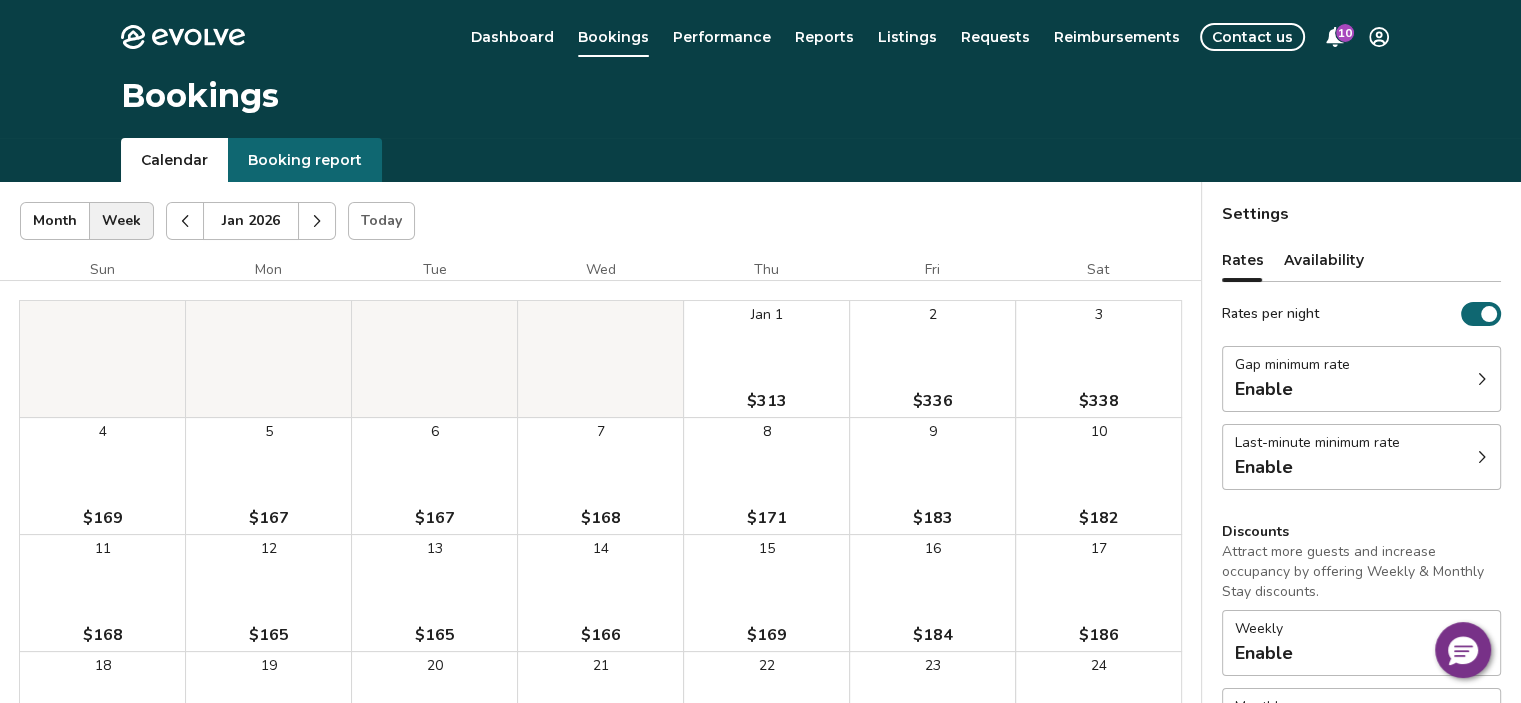 click 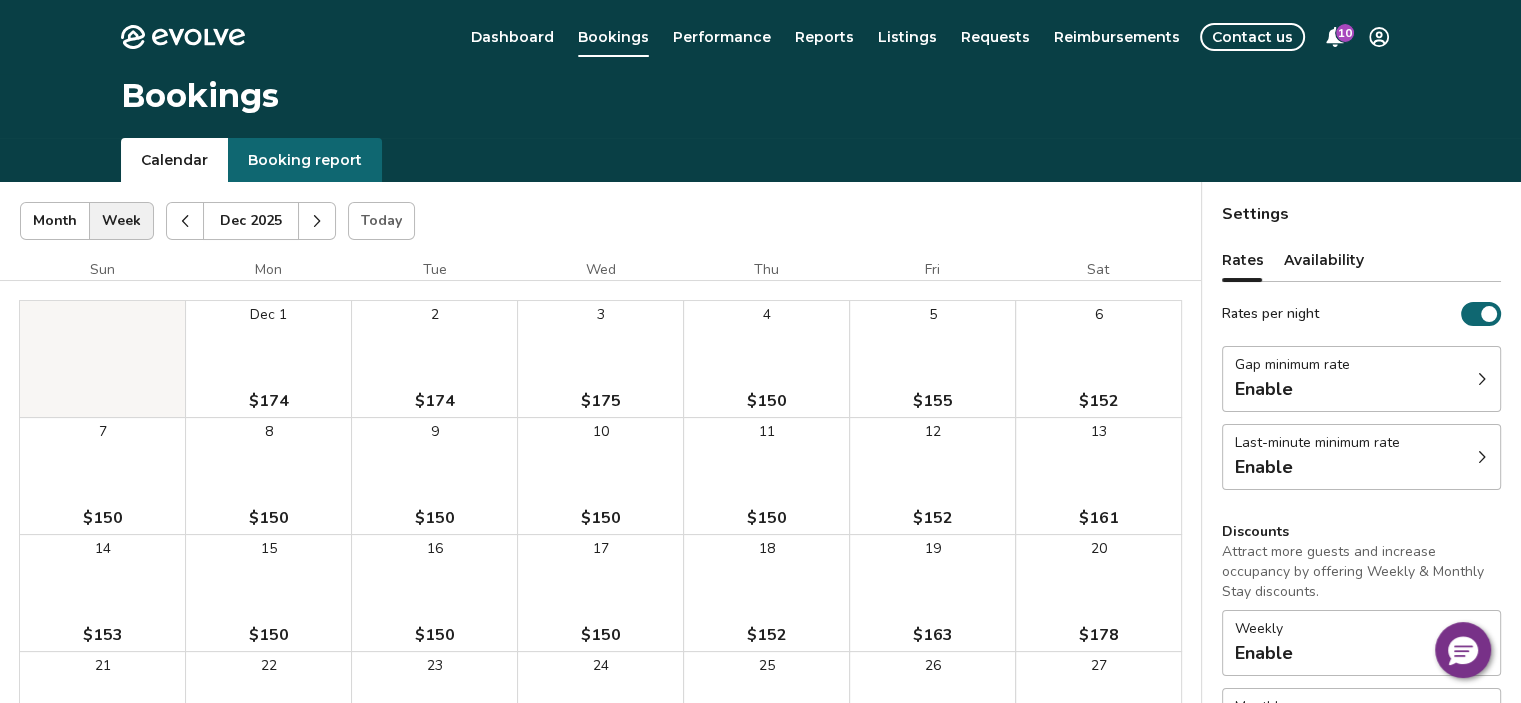 click 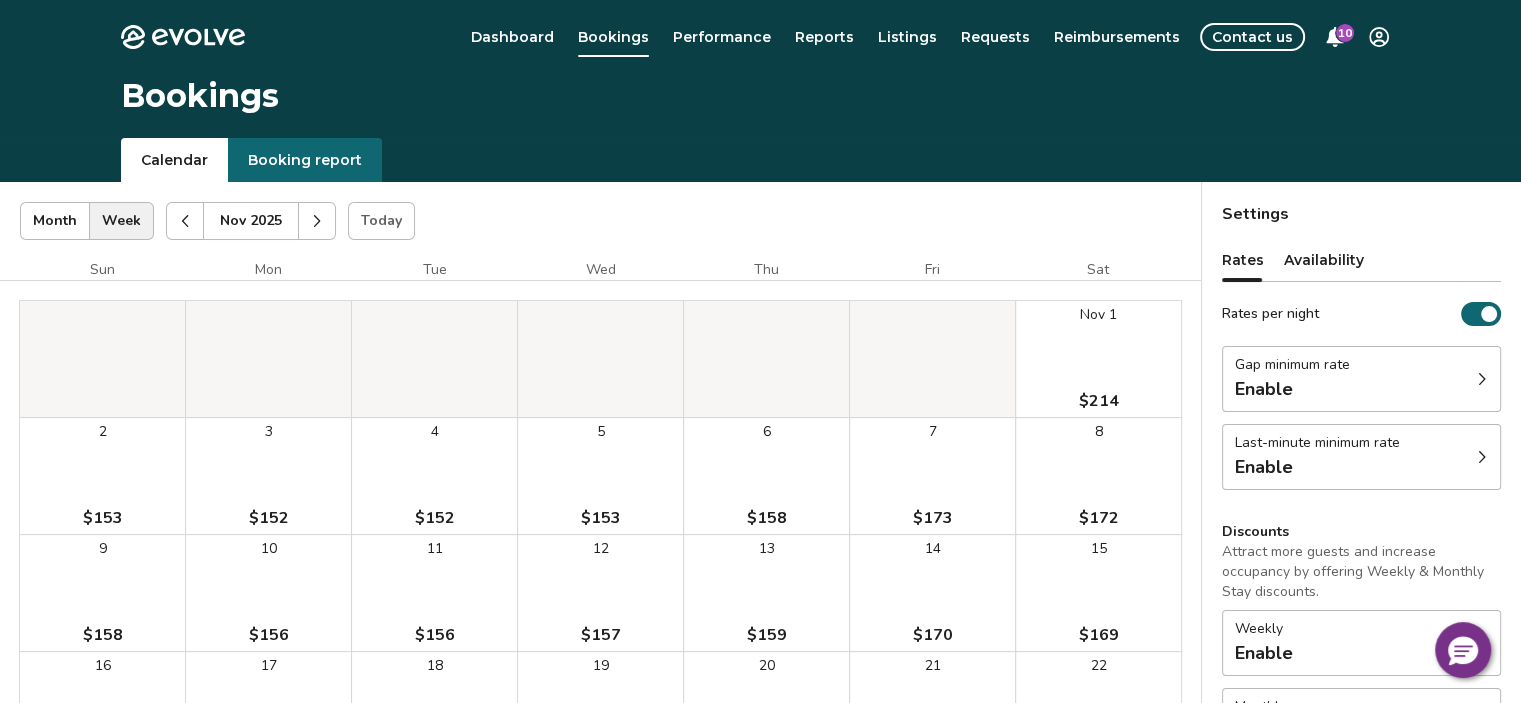 click 